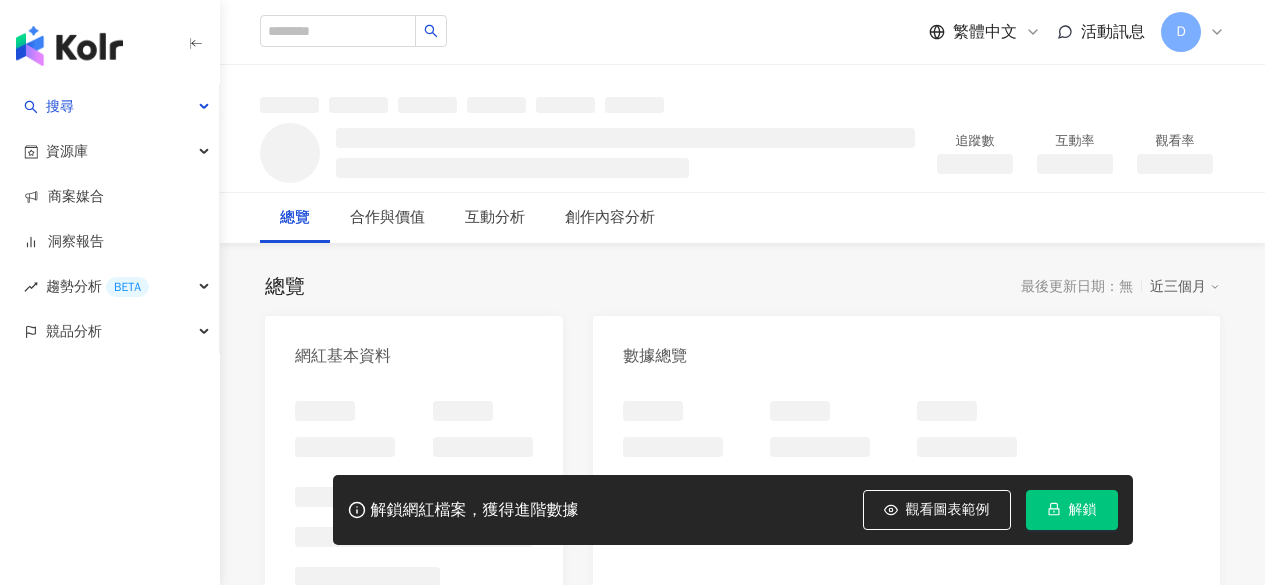 scroll, scrollTop: 0, scrollLeft: 0, axis: both 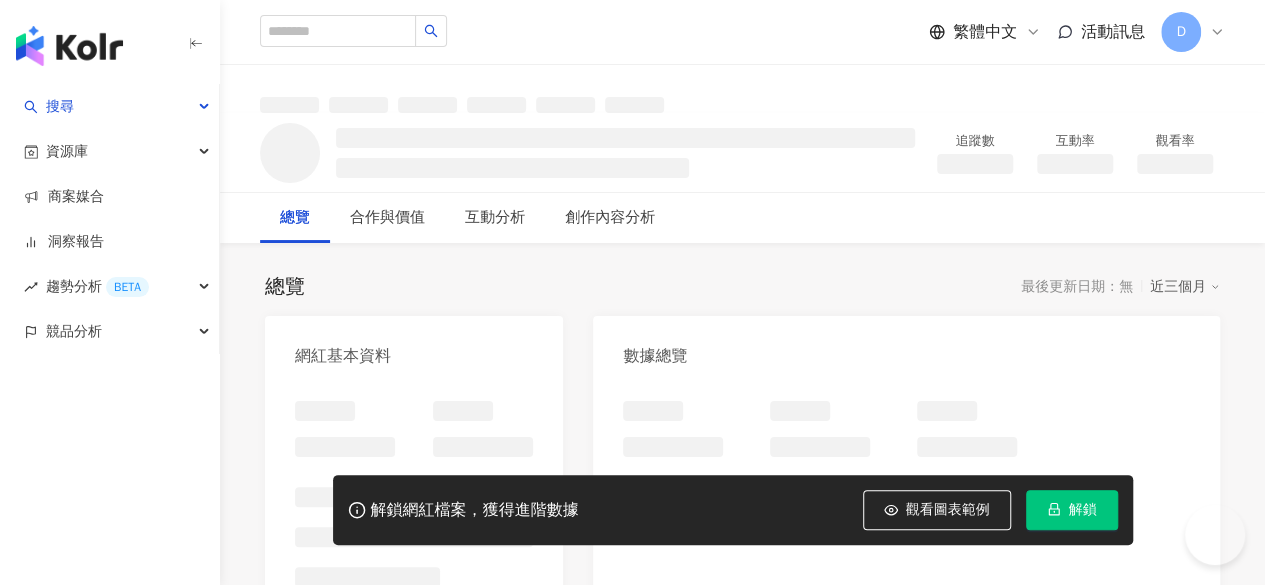 click on "解鎖網紅檔案，獲得進階數據 觀看圖表範例 解鎖" at bounding box center [733, 510] 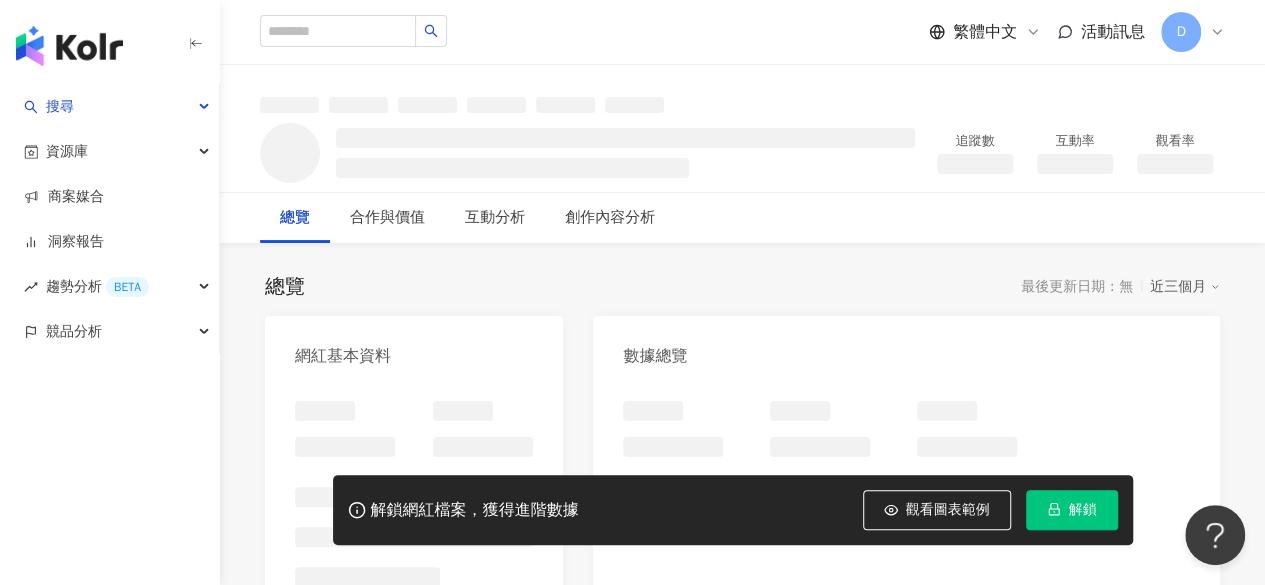 scroll, scrollTop: 0, scrollLeft: 0, axis: both 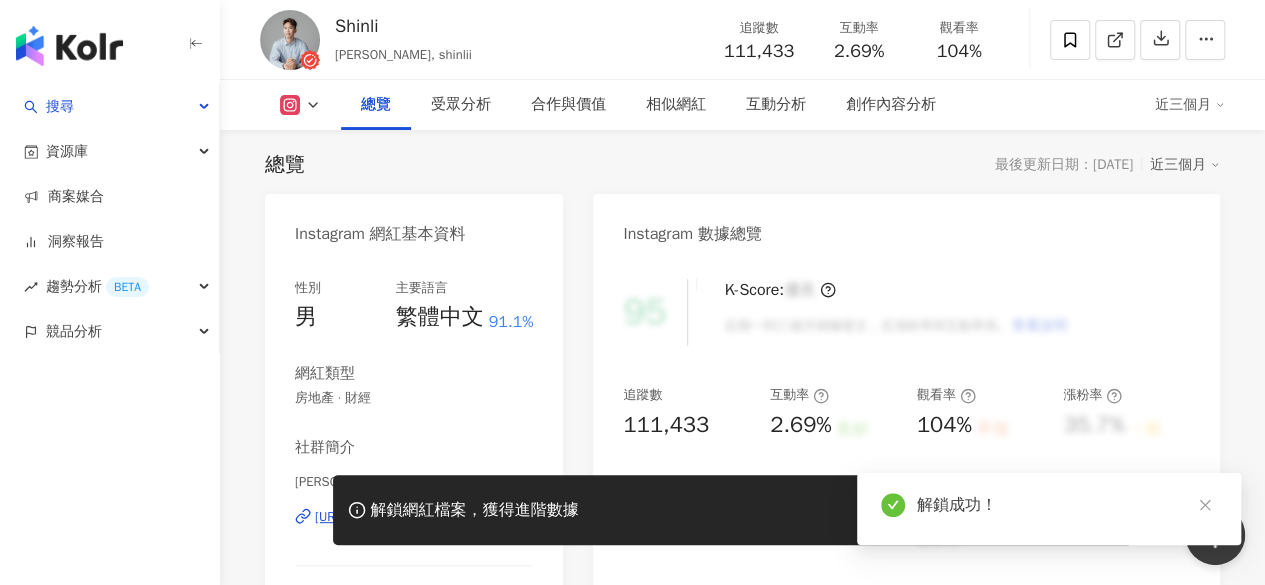 click on "Shinli SHIN LI, shinlii 追蹤數 111,433 互動率 2.69% 觀看率 104%" at bounding box center (742, 39) 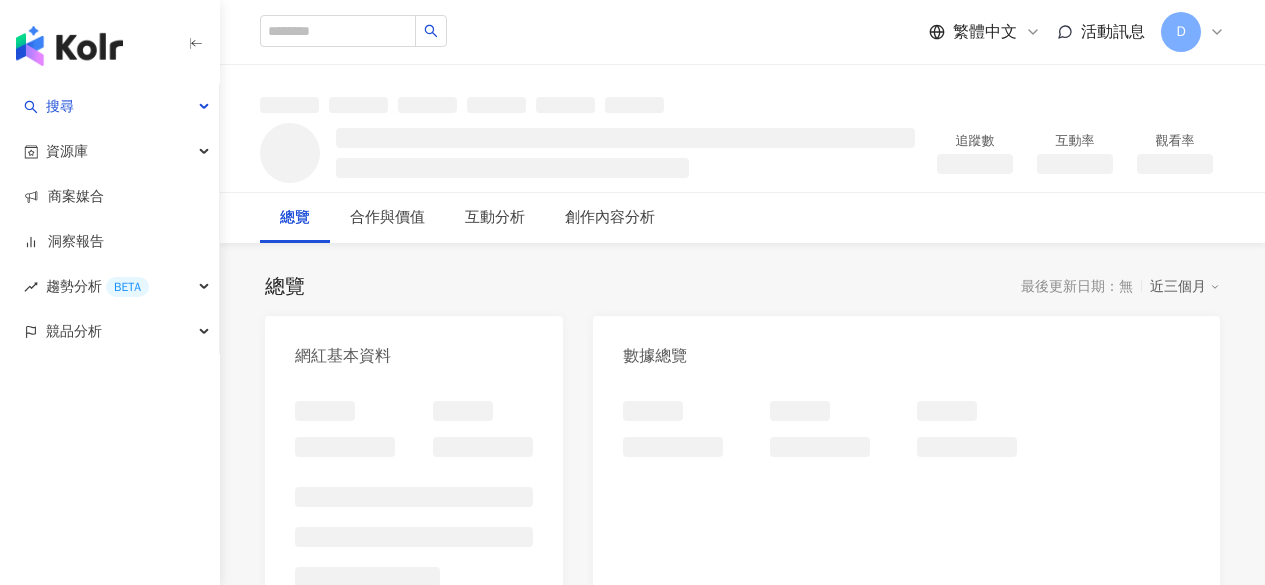scroll, scrollTop: 0, scrollLeft: 0, axis: both 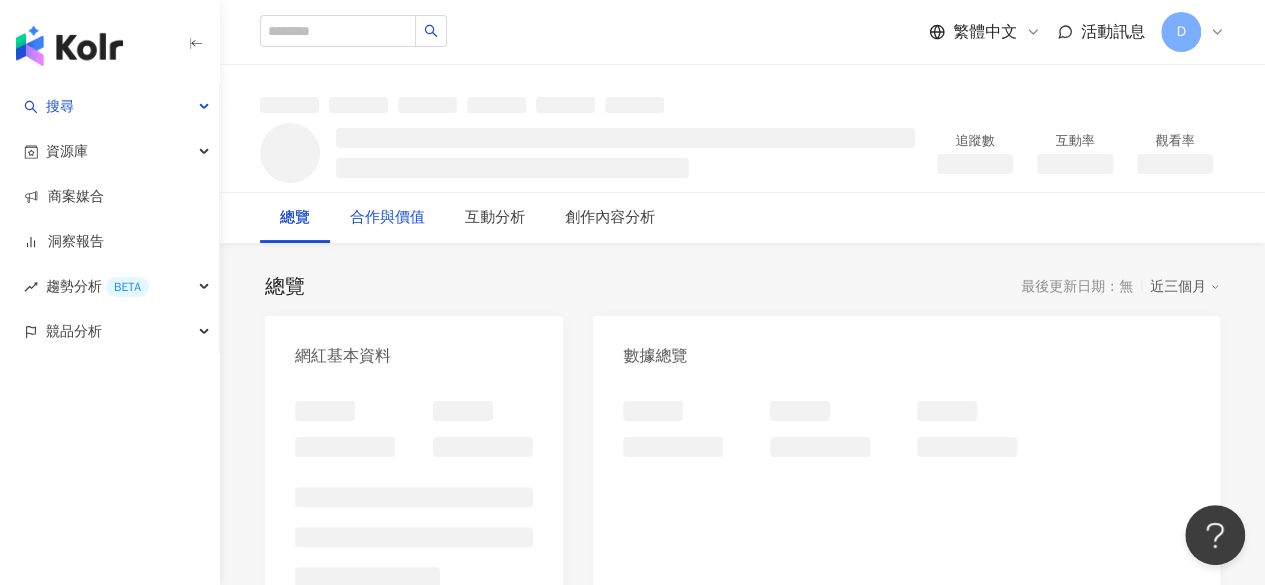 click on "合作與價值" at bounding box center [387, 218] 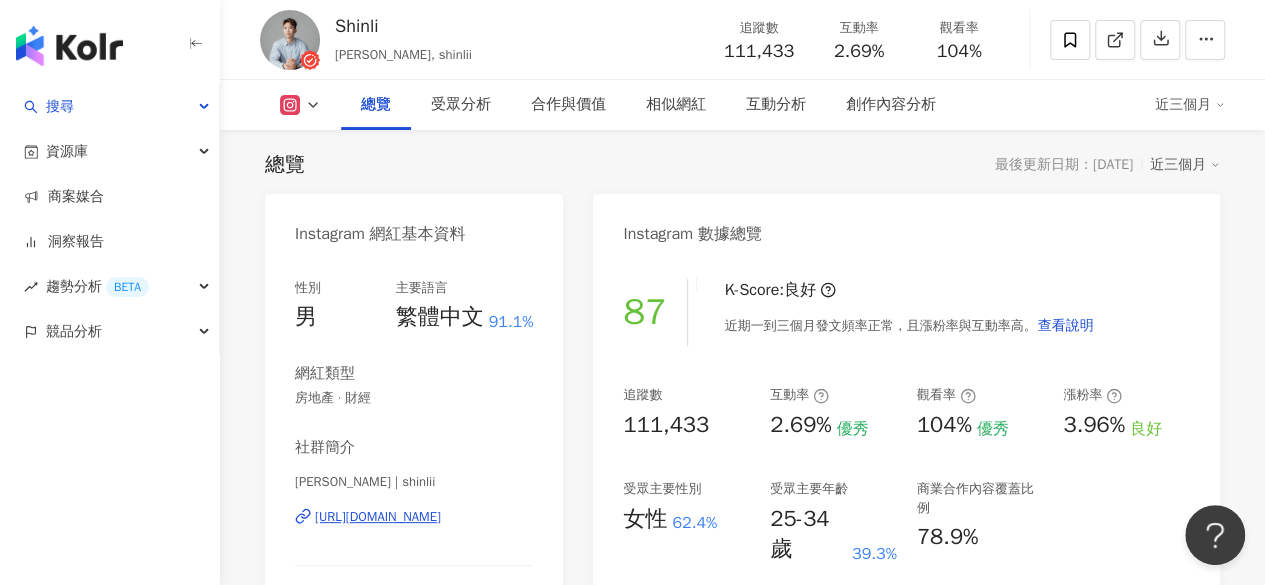 scroll, scrollTop: 2675, scrollLeft: 0, axis: vertical 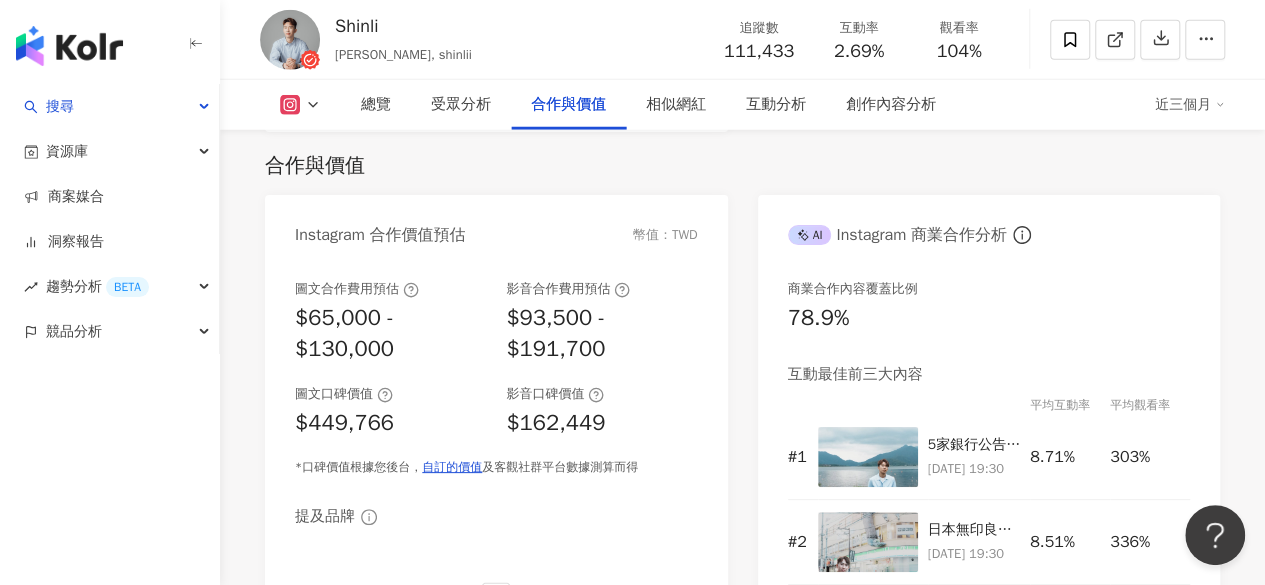 click on "合作與價值 Instagram 合作價值預估 幣值：TWD 圖文合作費用預估   $65,000 - $130,000 影音合作費用預估   $93,500 - $191,700 圖文口碑價值   $449,766 影音口碑價值   $162,449 *口碑價值根據您後台， 自訂的價值 及客觀社群平台數據測算而得 提及品牌 無資料 AI Instagram 商業合作分析 商業合作內容覆蓋比例   78.9% 互動最佳前三大內容 平均互動率 平均觀看率 # 1
5家銀行公告鎖帳戶，我郵局零通知直接凍結
💬留言「解凍」把詳細資訊傳給你
🥰記得追蹤+允許陌生訊息，避免漏訊唷
-
#理財 #投資 #存錢 #省錢  #小資族 #李勛 #shinli #shin #YouTube #卡佛 2025/6/6 19:30 8.71% 303% # 2
日本無印良品必買睡眠麻藥
💬留言「噴霧」把詳細資訊傳給你
🥰記得追蹤+允許陌生訊息，避免漏訊唷
-
#理財 #投資 #存錢 #省錢  #小資族 #李勛 #shinli #shin #YouTube #卡佛 2025/5/18 19:30 8.51% 336% # 3 2025/6/20 19:30 7.55%" at bounding box center [742, 424] 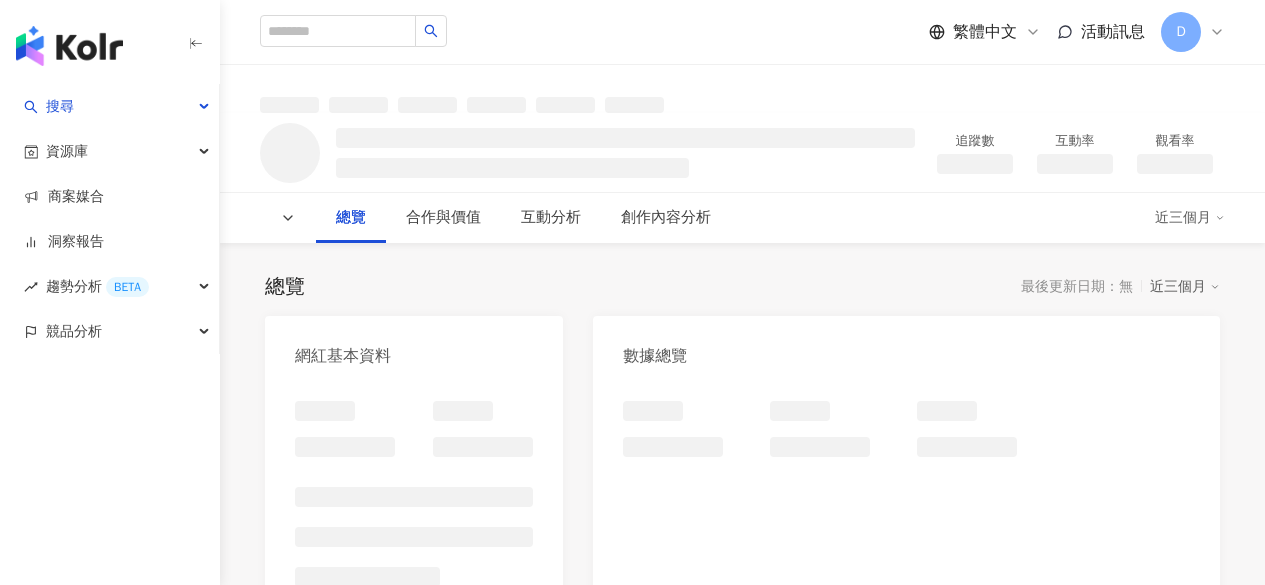 scroll, scrollTop: 0, scrollLeft: 0, axis: both 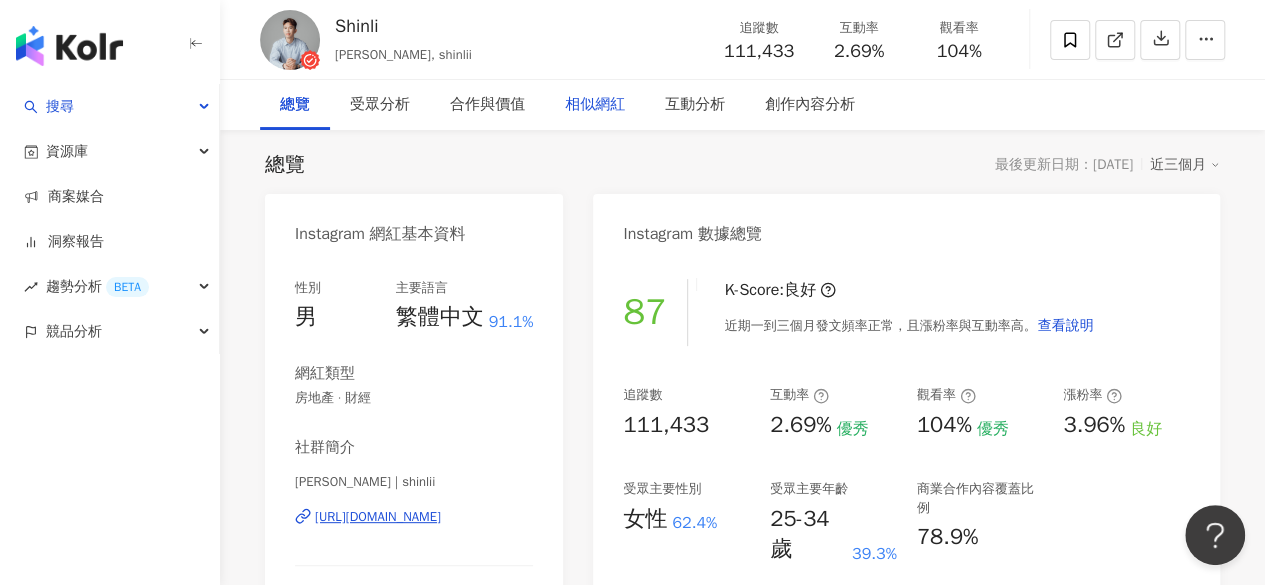 drag, startPoint x: 573, startPoint y: 116, endPoint x: 612, endPoint y: 113, distance: 39.115215 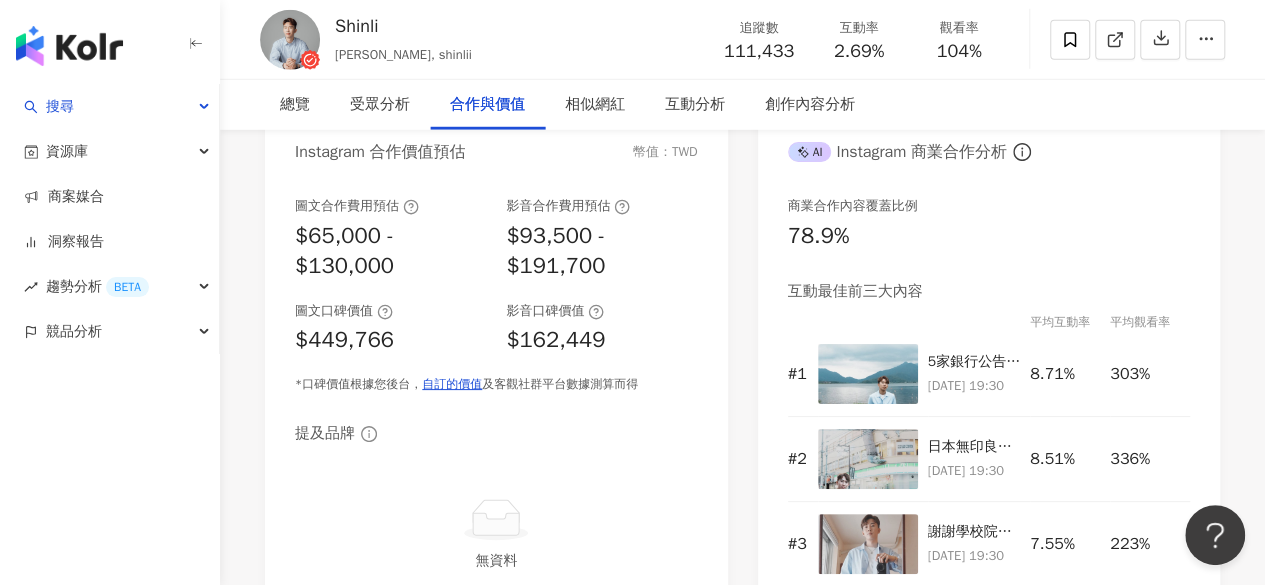 scroll, scrollTop: 2510, scrollLeft: 0, axis: vertical 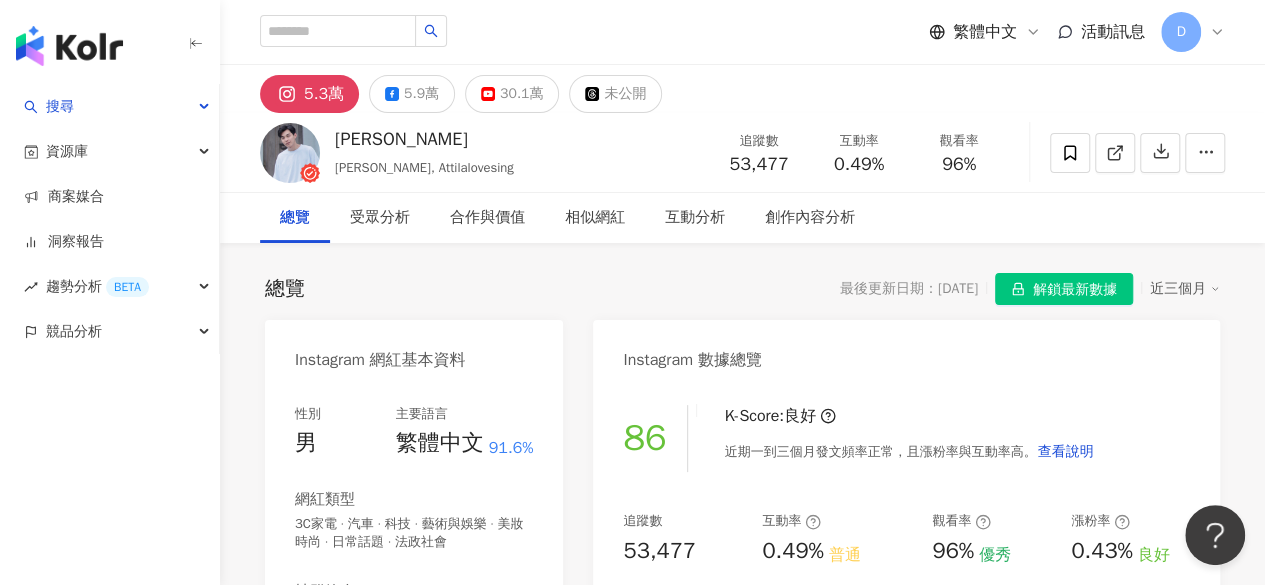 click on "Instagram 網紅基本資料" at bounding box center (414, 352) 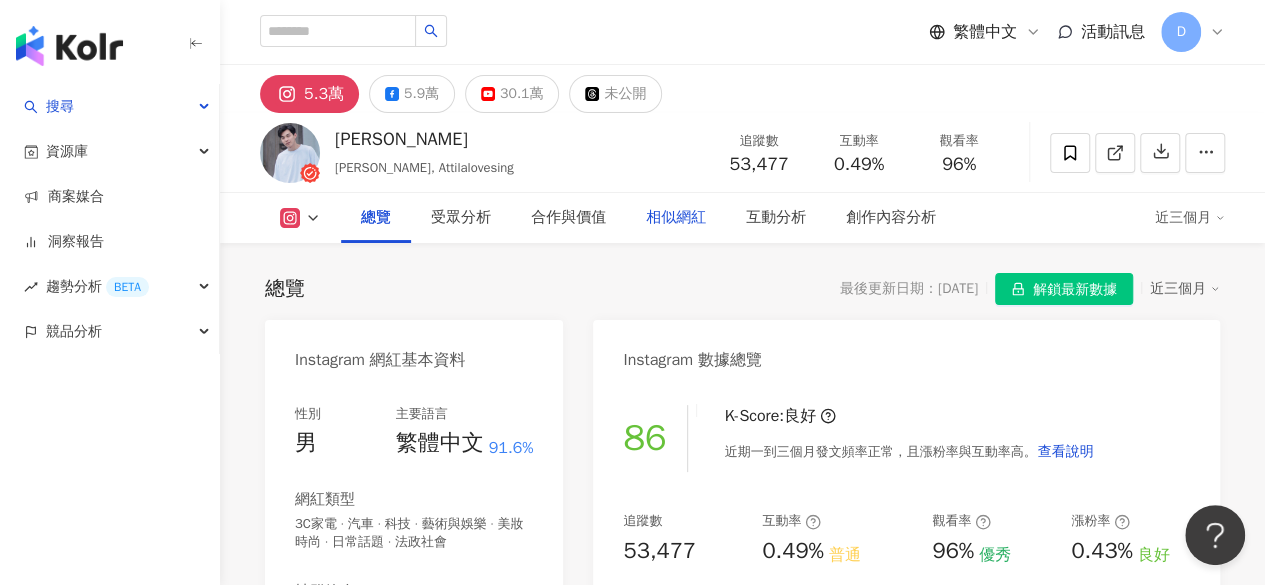scroll, scrollTop: 122, scrollLeft: 0, axis: vertical 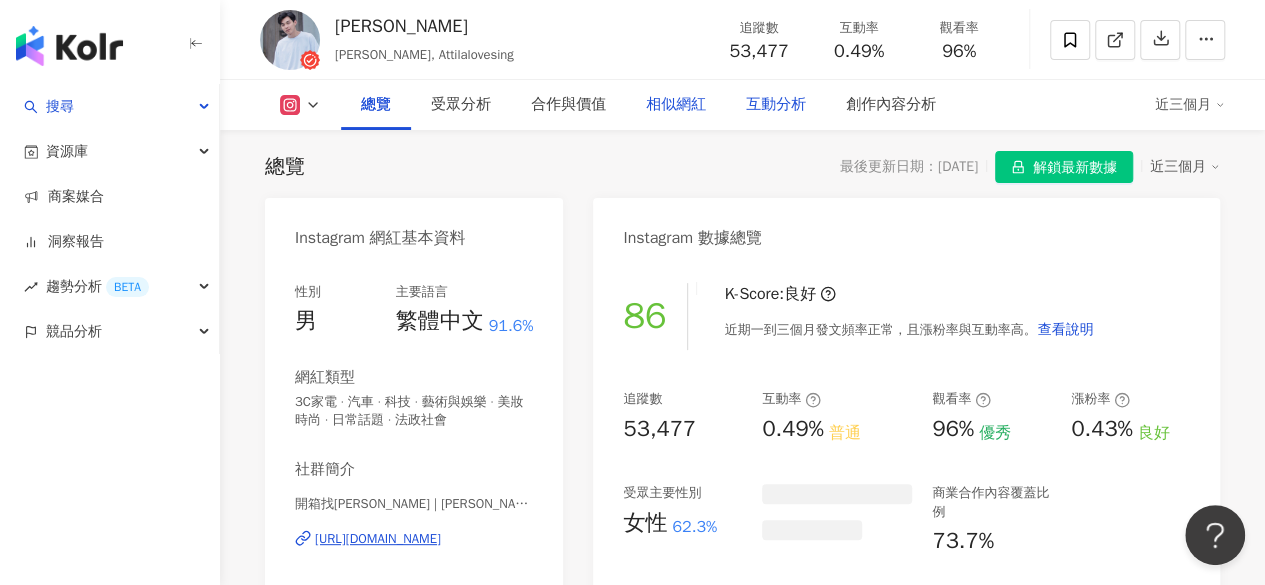 click on "相似網紅" at bounding box center [676, 105] 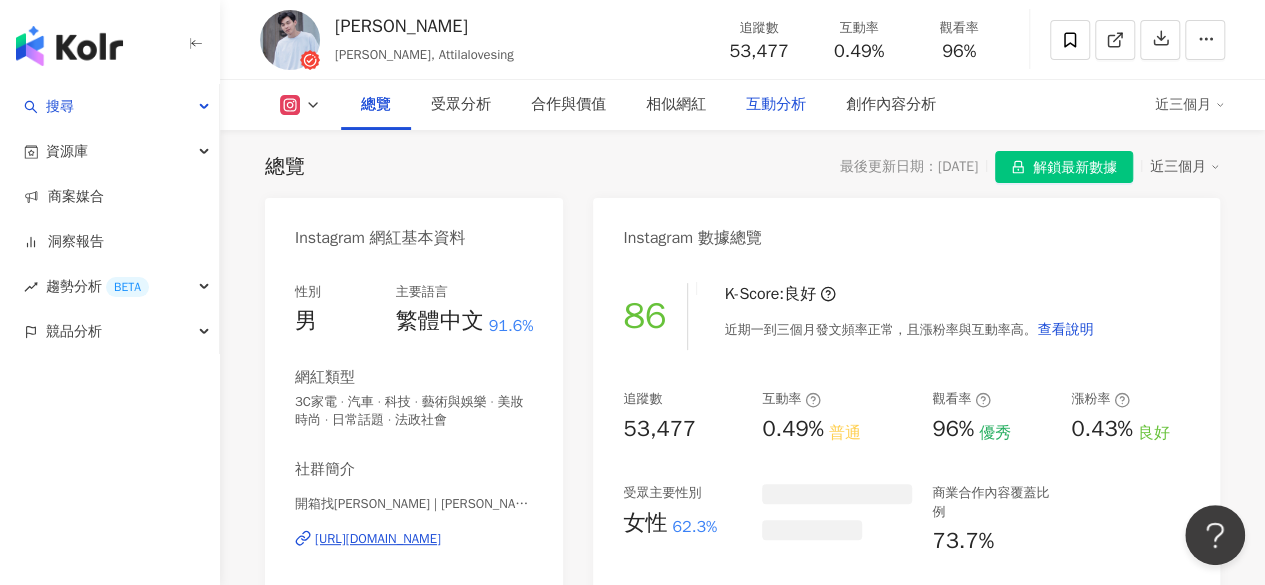 click on "互動分析" at bounding box center (776, 105) 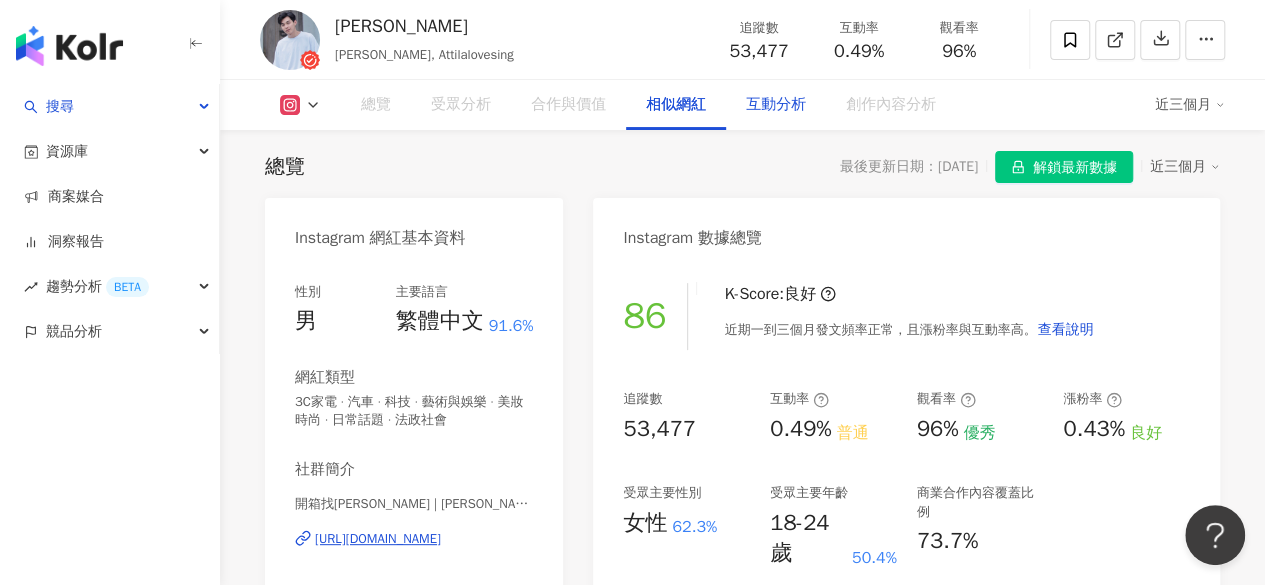 click on "互動分析" at bounding box center [776, 105] 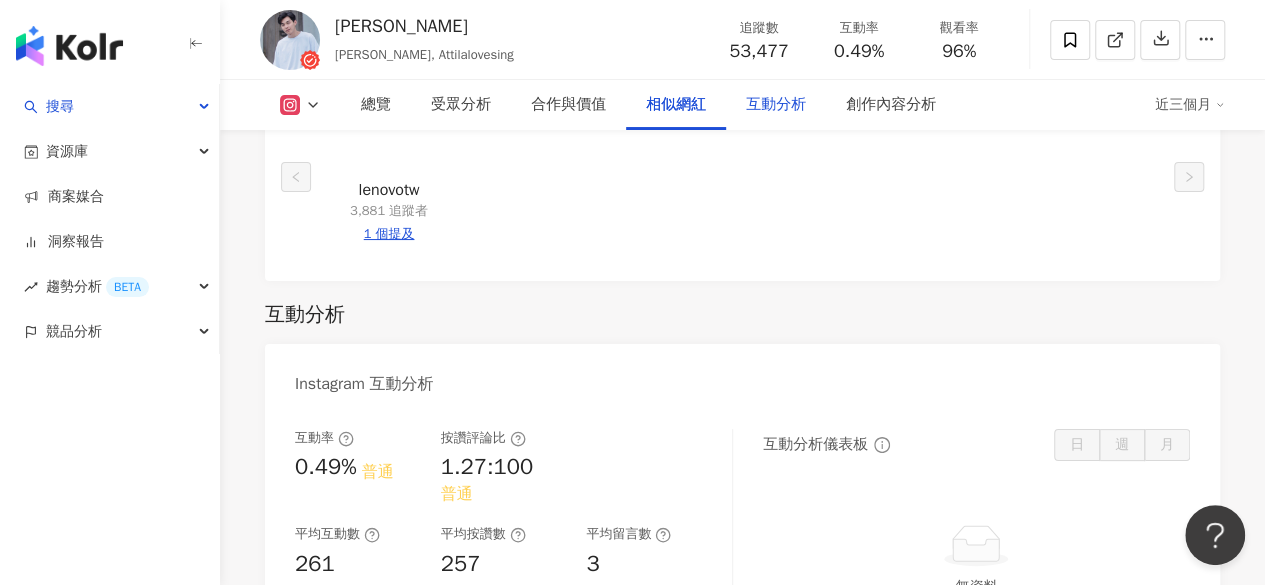 scroll, scrollTop: 3366, scrollLeft: 0, axis: vertical 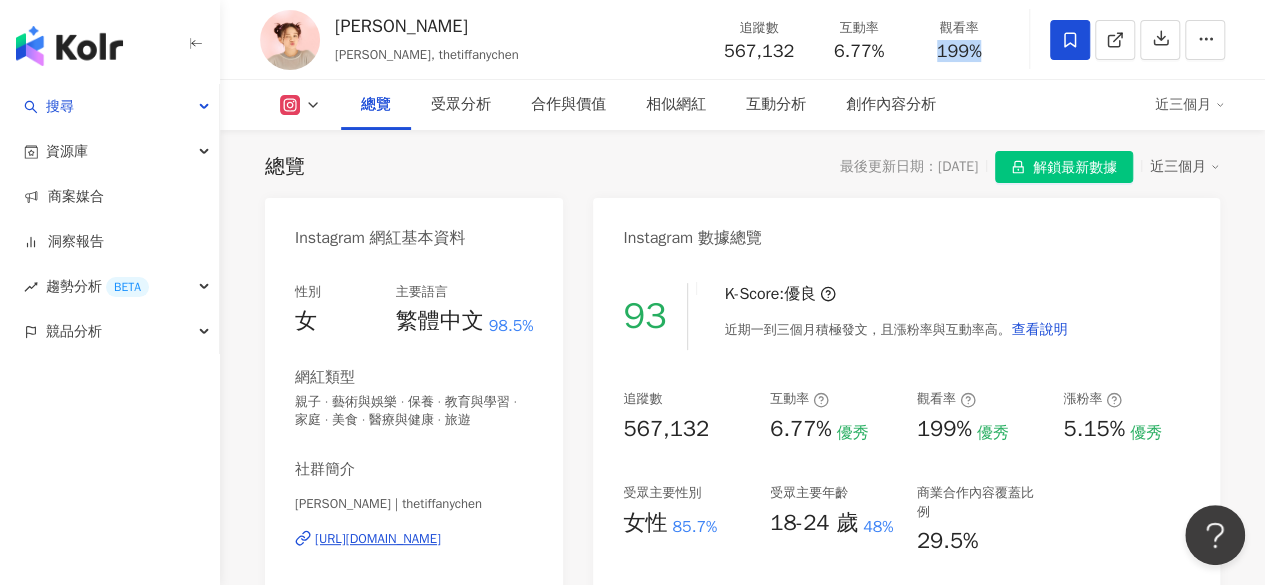 drag, startPoint x: 934, startPoint y: 48, endPoint x: 1022, endPoint y: 48, distance: 88 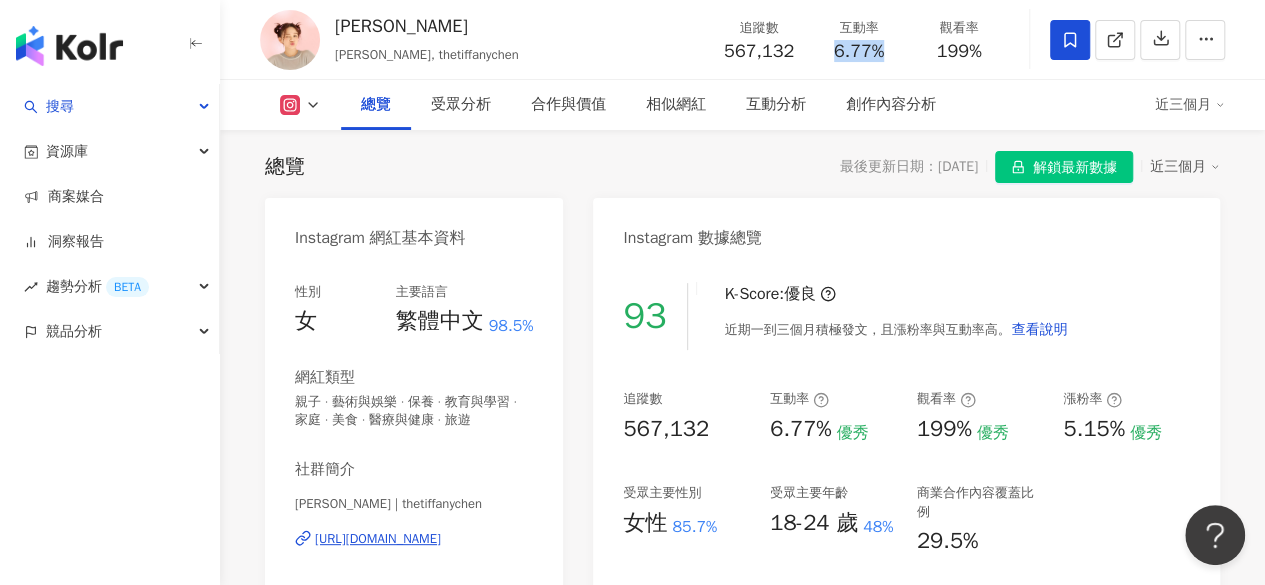 drag, startPoint x: 831, startPoint y: 45, endPoint x: 878, endPoint y: 55, distance: 48.052055 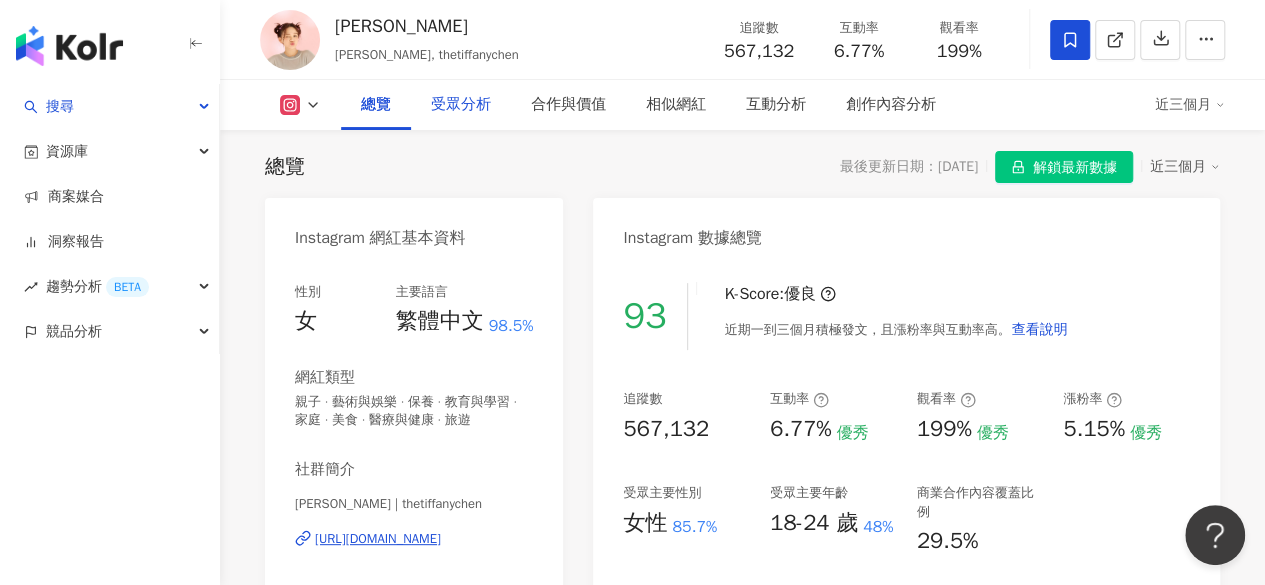 click on "受眾分析" at bounding box center (461, 105) 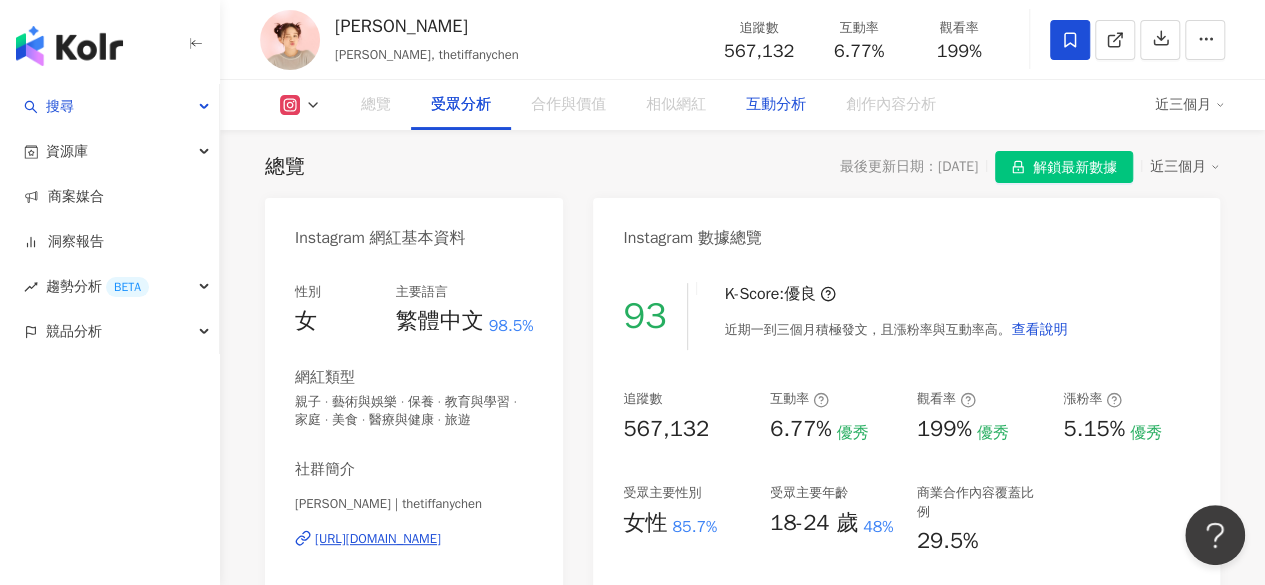 scroll, scrollTop: 1798, scrollLeft: 0, axis: vertical 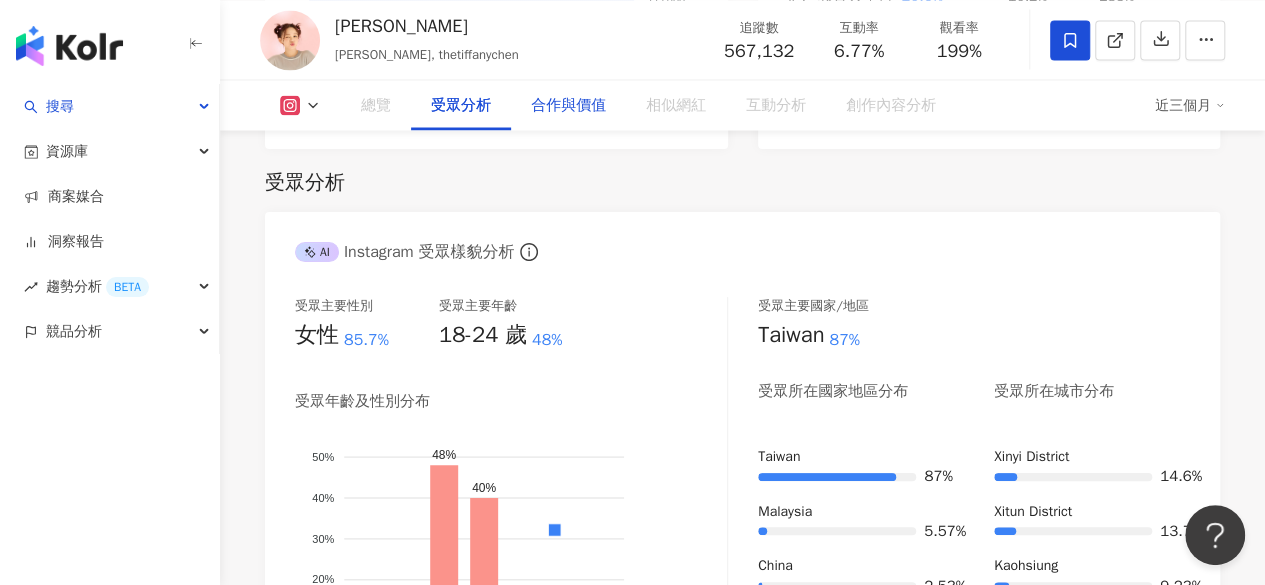 click on "互動分析" at bounding box center [776, 105] 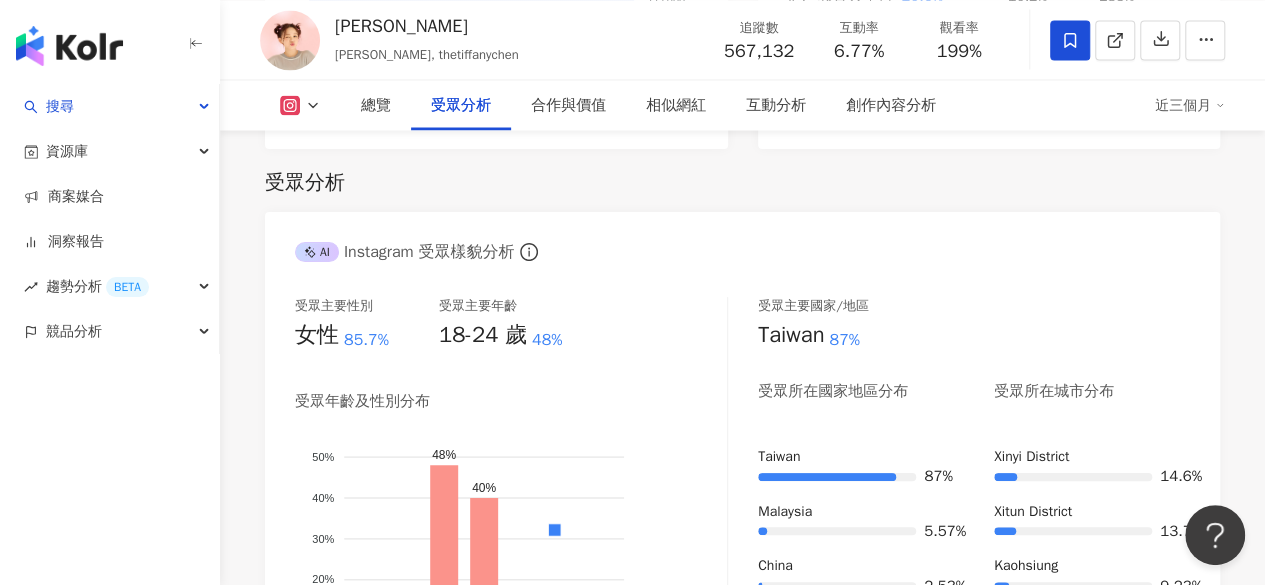 click on "受眾分析" at bounding box center (461, 105) 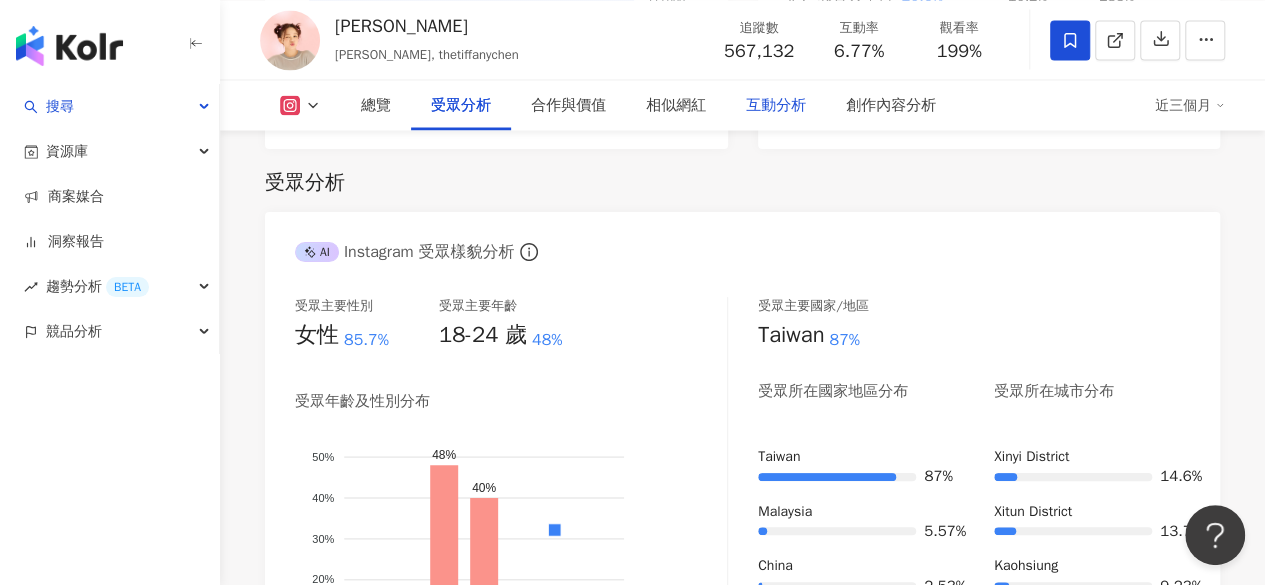 click on "互動分析" at bounding box center (776, 105) 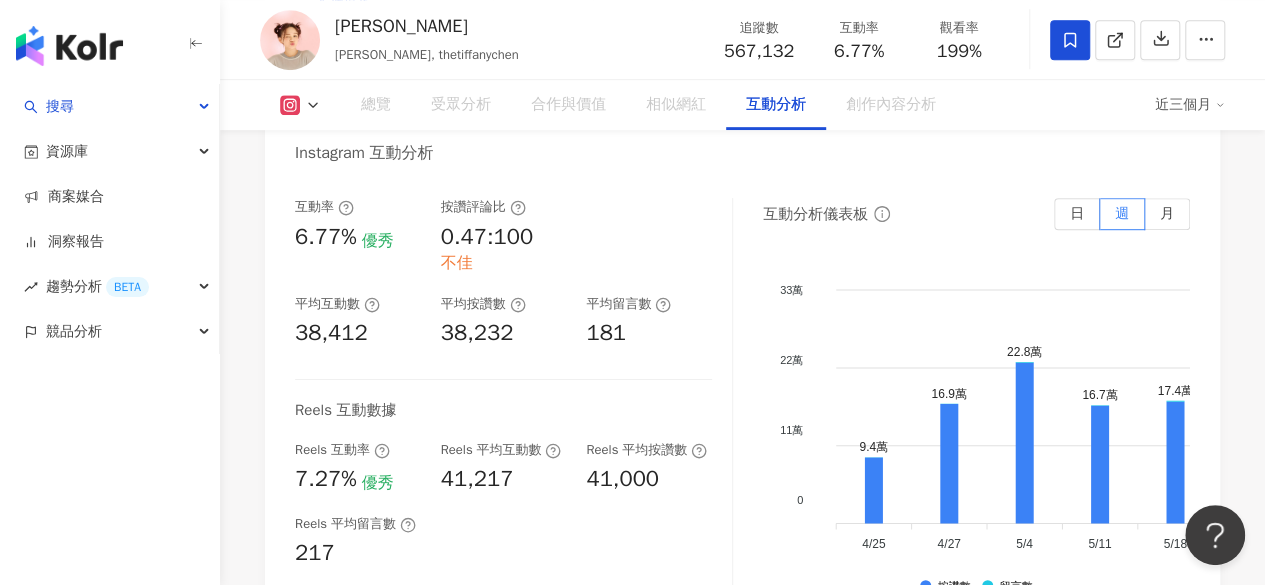 scroll, scrollTop: 4528, scrollLeft: 0, axis: vertical 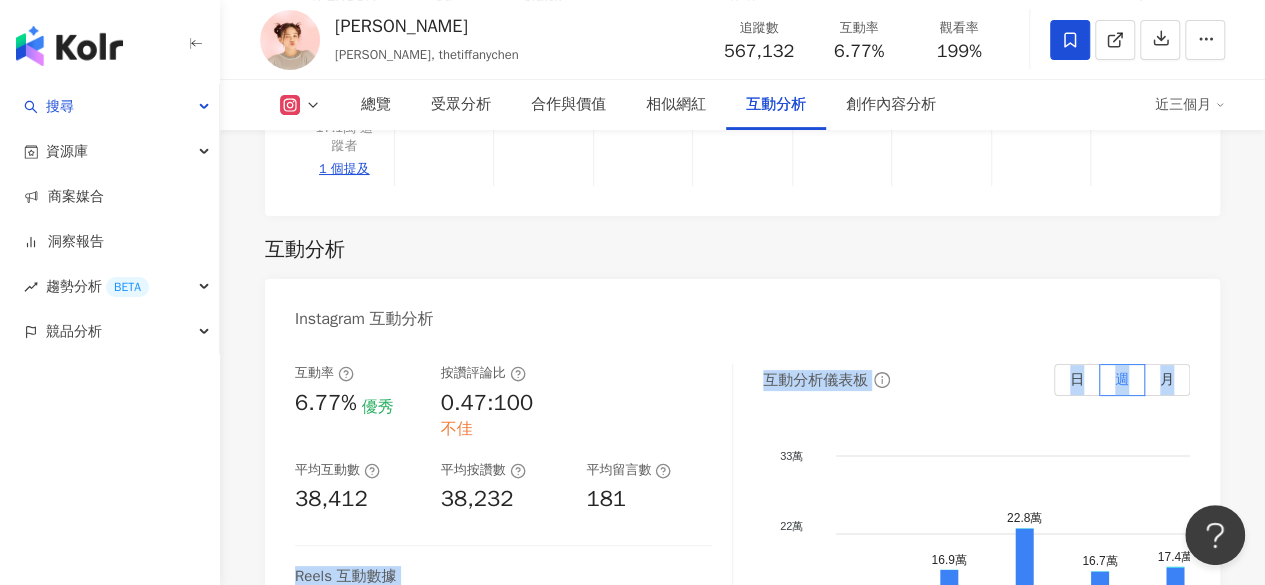 click on "Instagram 互動分析 互動率   6.77% 優秀 按讚評論比   0.47:100 不佳 平均互動數    38,412 平均按讚數   38,232 平均留言數   181 Reels 互動數據 Reels 互動率   7.27% 優秀 Reels 平均互動數   41,217 Reels 平均按讚數   41,000 Reels 平均留言數   217 互動分析儀表板 日 週 月 33萬 33萬 22萬 22萬 11萬 11萬 0 0 9.4萬 16.9萬 22.8萬 16.7萬 17.4萬 16.9萬 4/25 4/25 9.4萬 16.9萬 22.8萬 16.7萬 17.4萬 16.9萬 4/25 4/25 4/27 4/27 5/4 5/4 5/11 5/11 5/18 5/18 5/25 5/25 6/1 6/1 6/8 6/8 6/15 6/15 6/22 6/22 6/29 6/29 7/6 7/6 7/13 7/13 7/20 7/20   按讚數     留言數   Instagram 觀看分析 Reels 觀看率   199% 優秀 Reels 平均觀看數   1,127,264 影音觀看分析儀表板 日 週 月 770萬 770萬 513.3萬 513.3萬 256.7萬 256.7萬 0 0 77.9萬 307.9萬 653.4萬 332.2萬 455.5萬 282.8萬 4/25 4/25 77.9萬 307.9萬 653.4萬 332.2萬 455.5萬 282.8萬 4/25 4/25 4/27 4/27 5/4 5/4 5/11 5/11 5/18 5/18 5/25 5/25 6/1 6/1 6/8 6/8 6/15 6/15 6/22 6/22" at bounding box center (742, 1123) 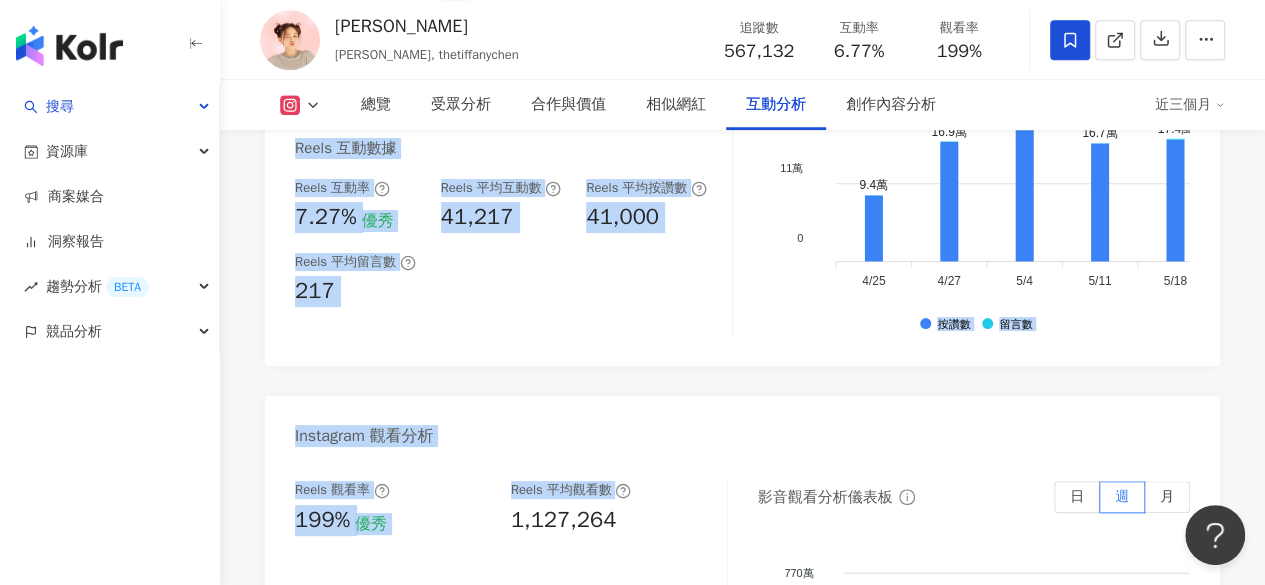scroll, scrollTop: 4628, scrollLeft: 0, axis: vertical 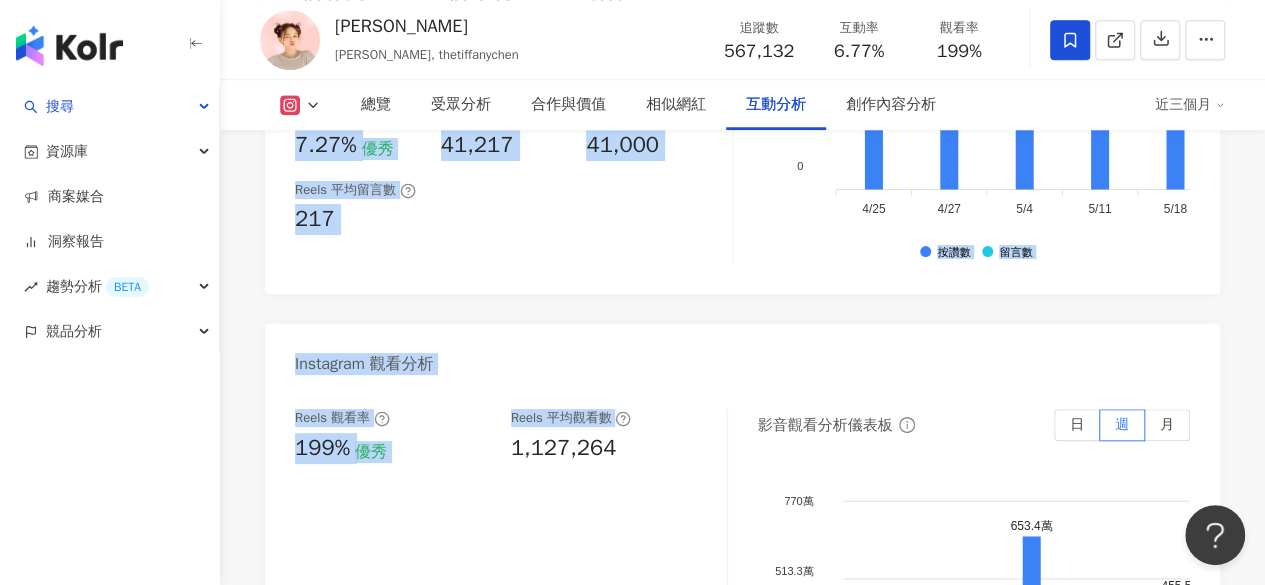 click on "Reels 觀看率   199% 優秀 Reels 平均觀看數   1,127,264" at bounding box center [501, 436] 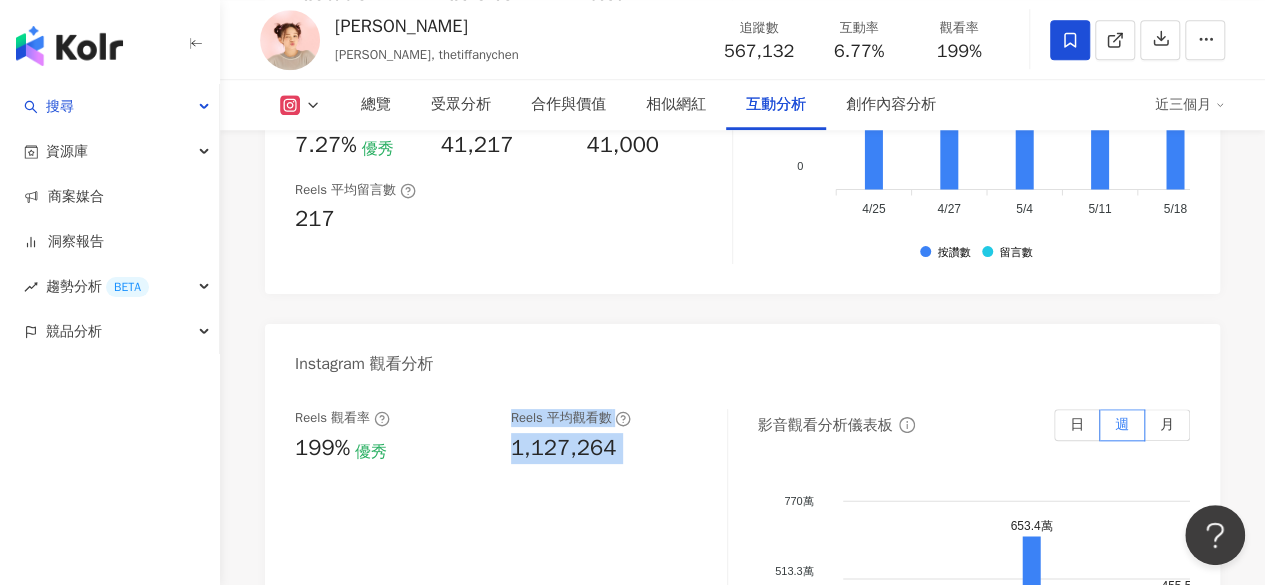 drag, startPoint x: 494, startPoint y: 364, endPoint x: 620, endPoint y: 369, distance: 126.09917 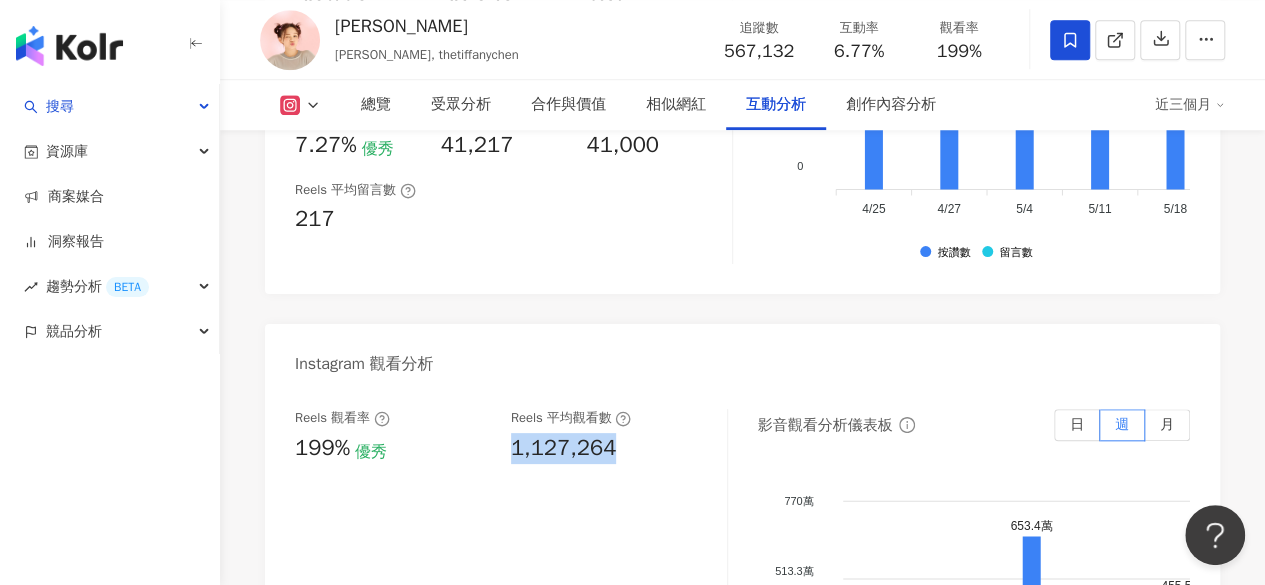 drag, startPoint x: 619, startPoint y: 361, endPoint x: 507, endPoint y: 358, distance: 112.04017 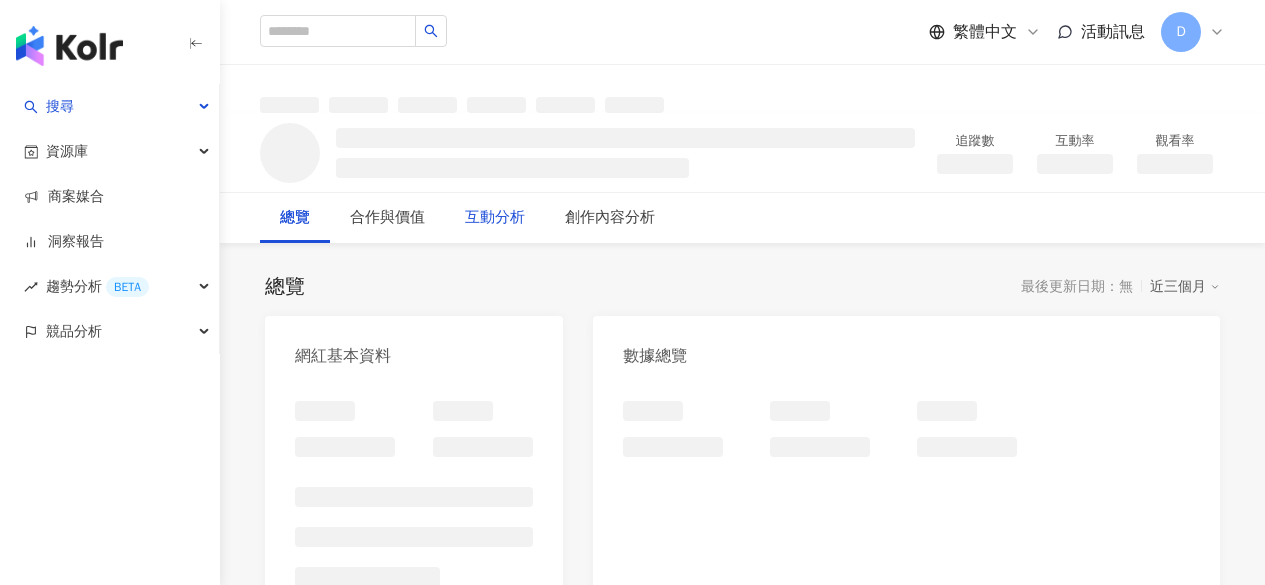 scroll, scrollTop: 0, scrollLeft: 0, axis: both 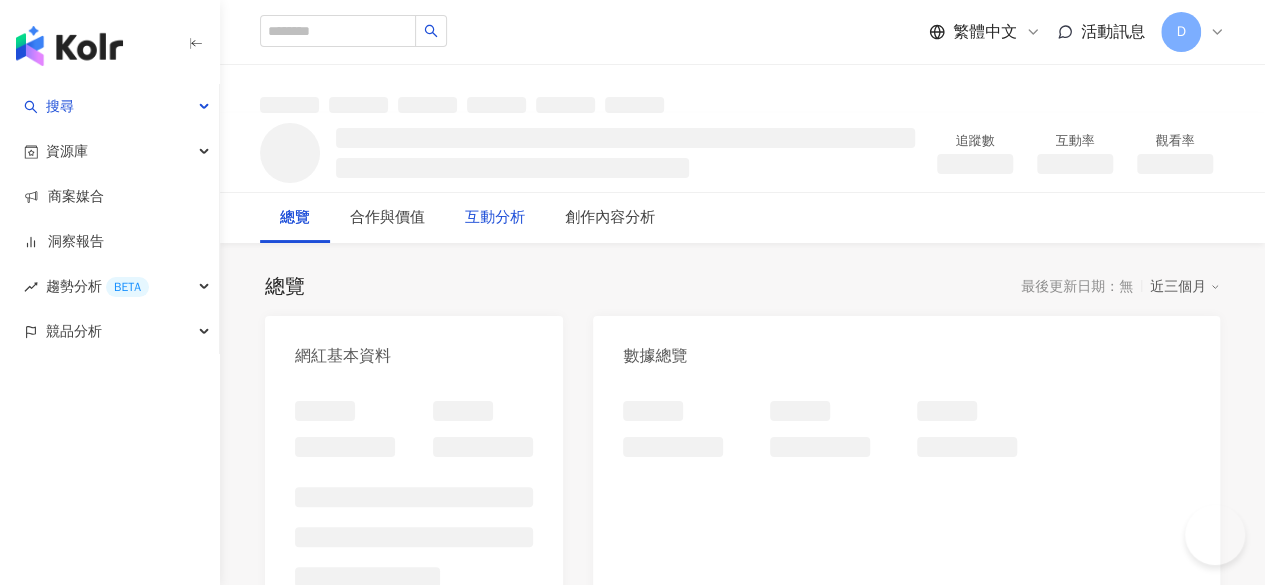 click on "互動分析" at bounding box center [495, 218] 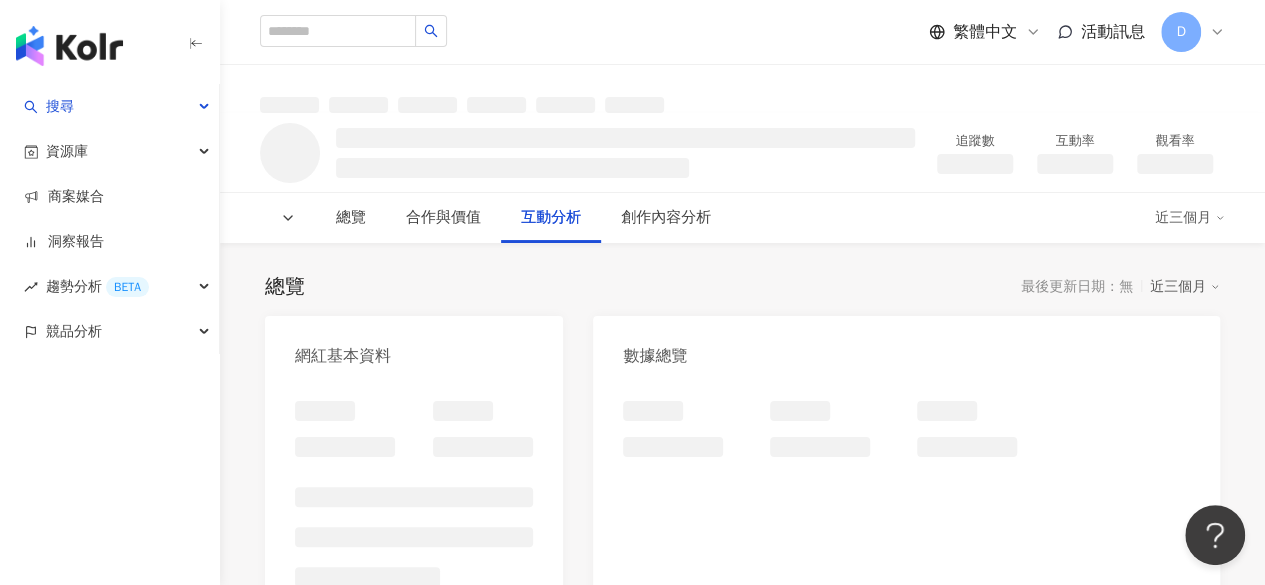 scroll, scrollTop: 1328, scrollLeft: 0, axis: vertical 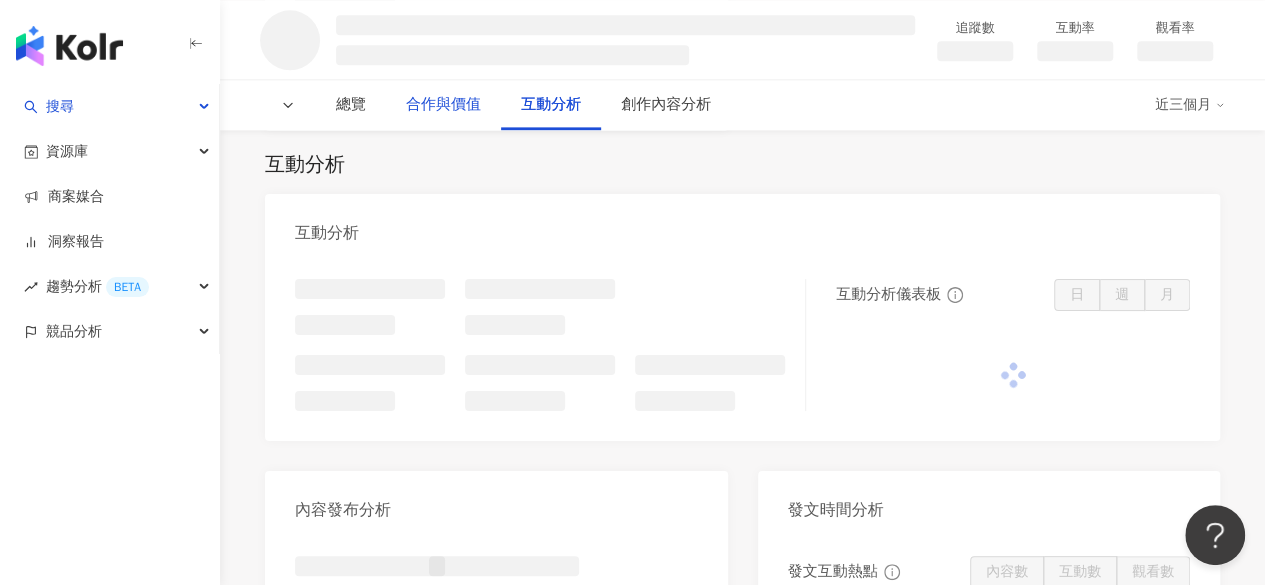 click on "合作與價值" at bounding box center [443, 105] 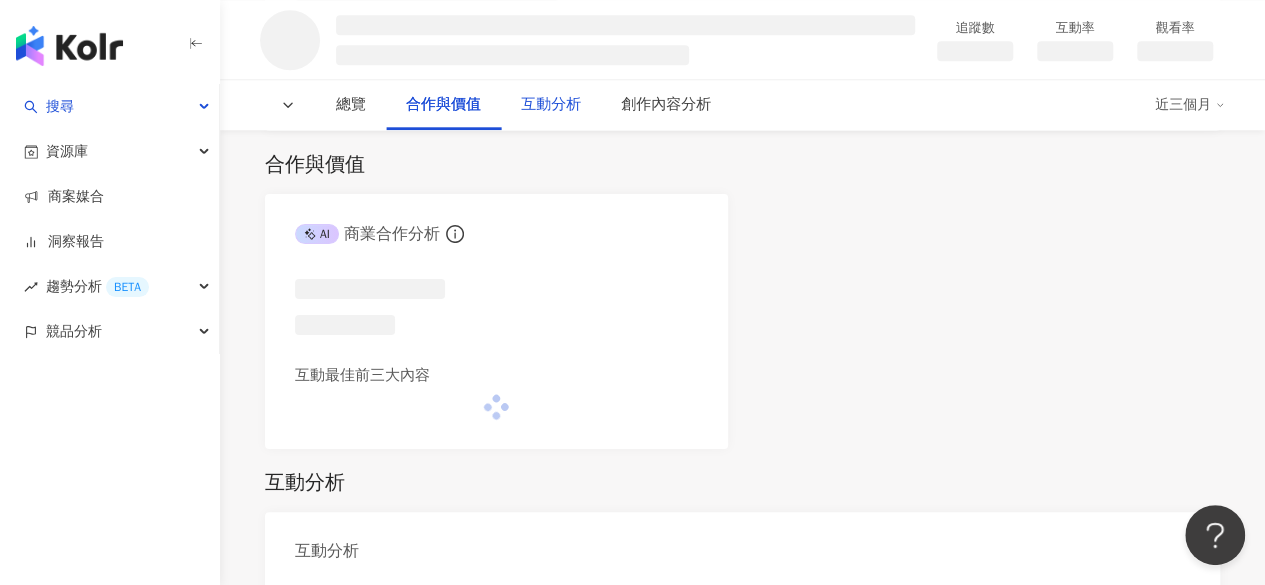 click on "互動分析" at bounding box center (551, 105) 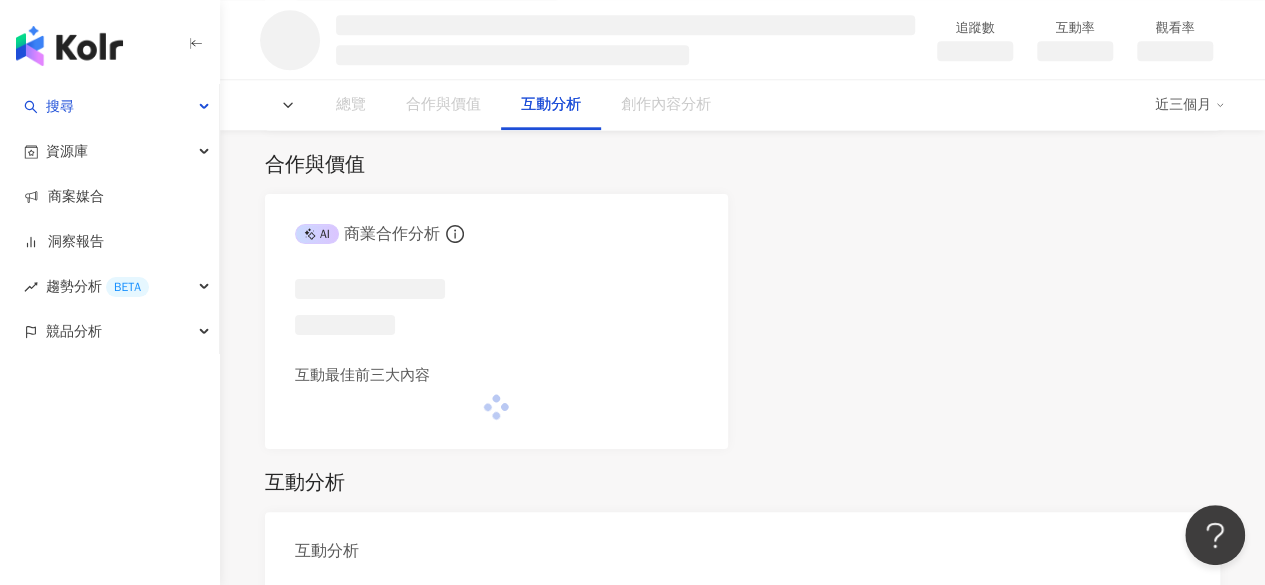 scroll, scrollTop: 1328, scrollLeft: 0, axis: vertical 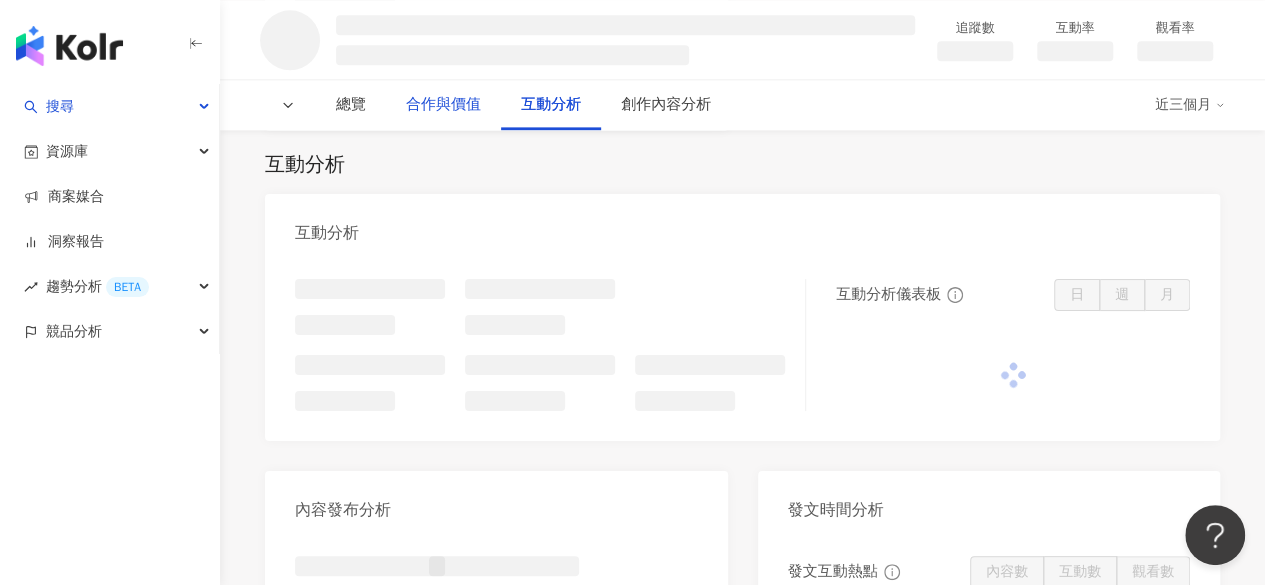 click on "合作與價值" at bounding box center (443, 105) 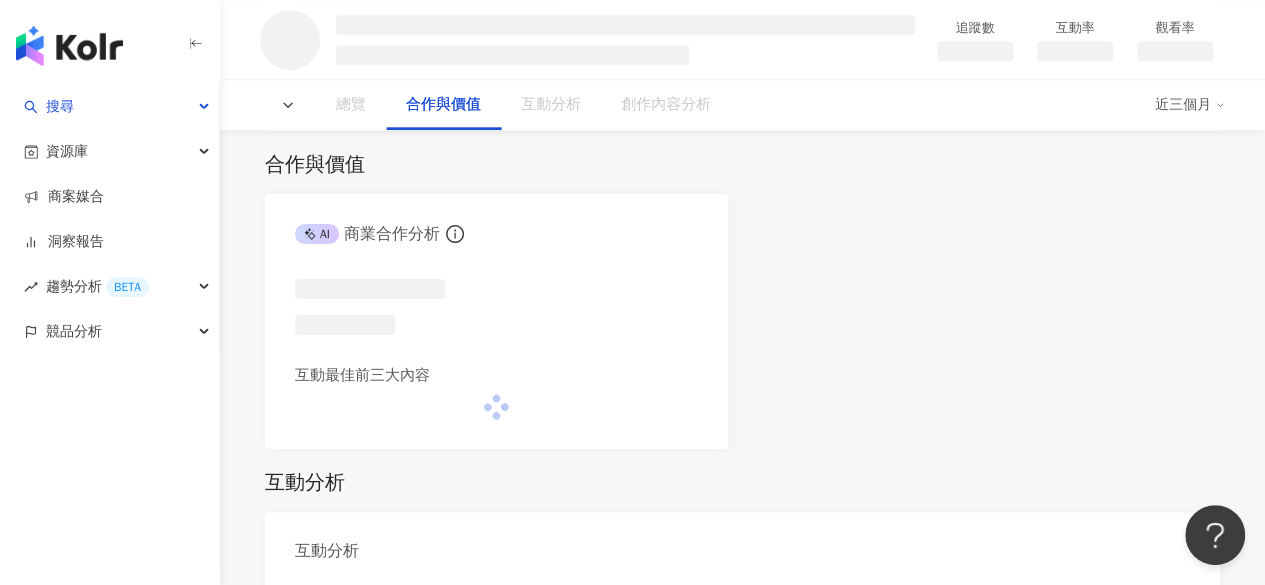 click on "互動分析" at bounding box center [551, 105] 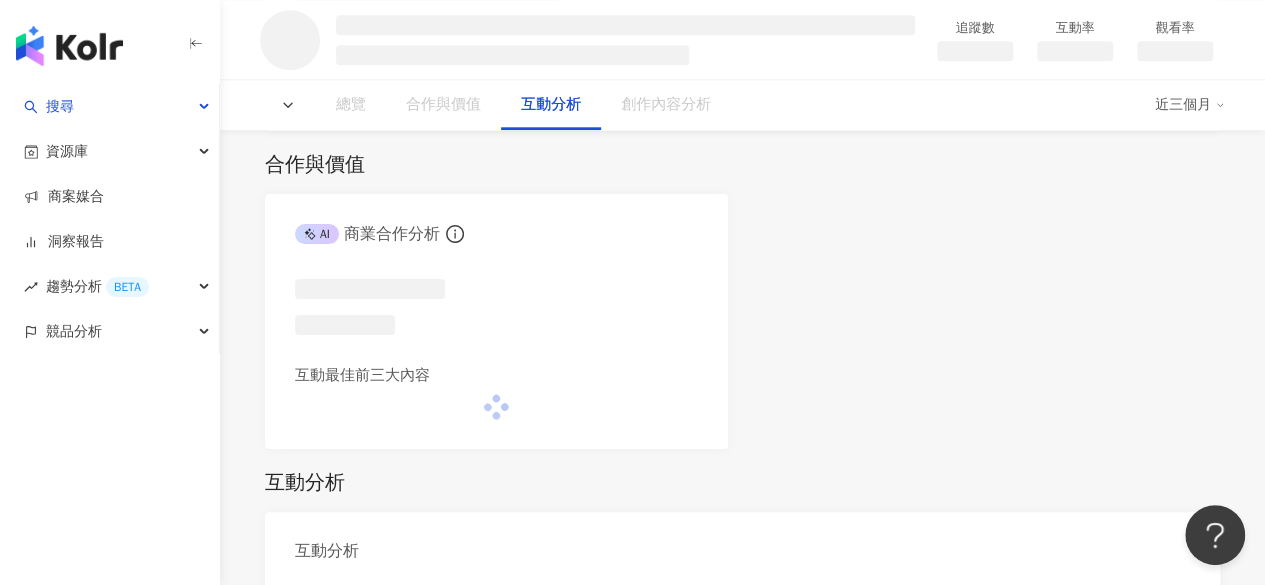 scroll, scrollTop: 1328, scrollLeft: 0, axis: vertical 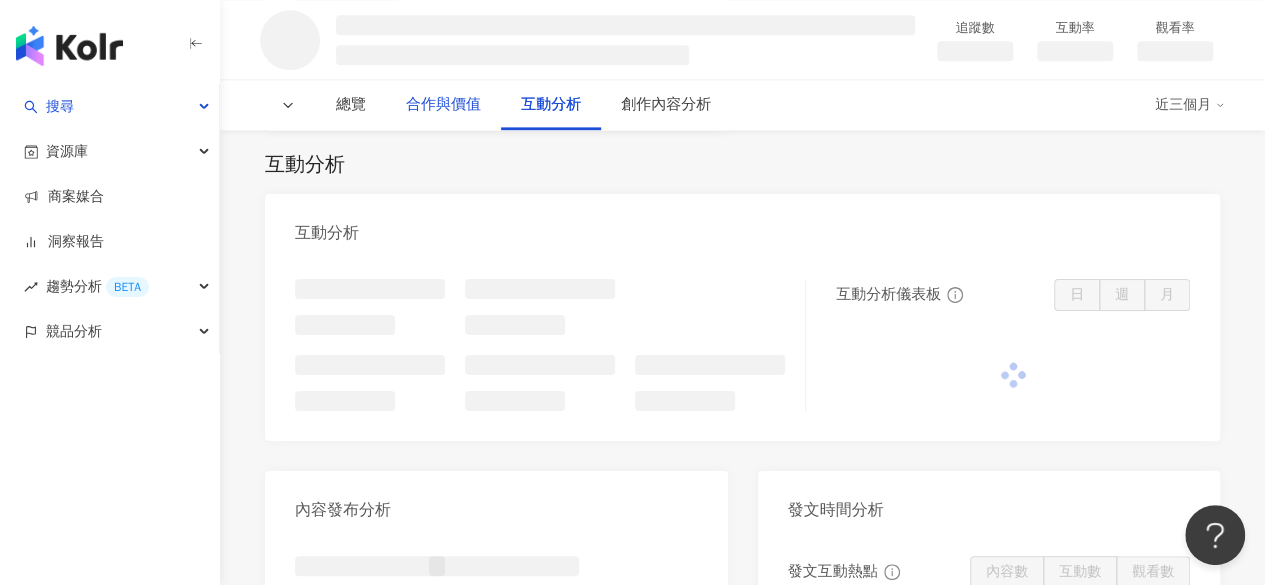 click on "合作與價值" at bounding box center (443, 105) 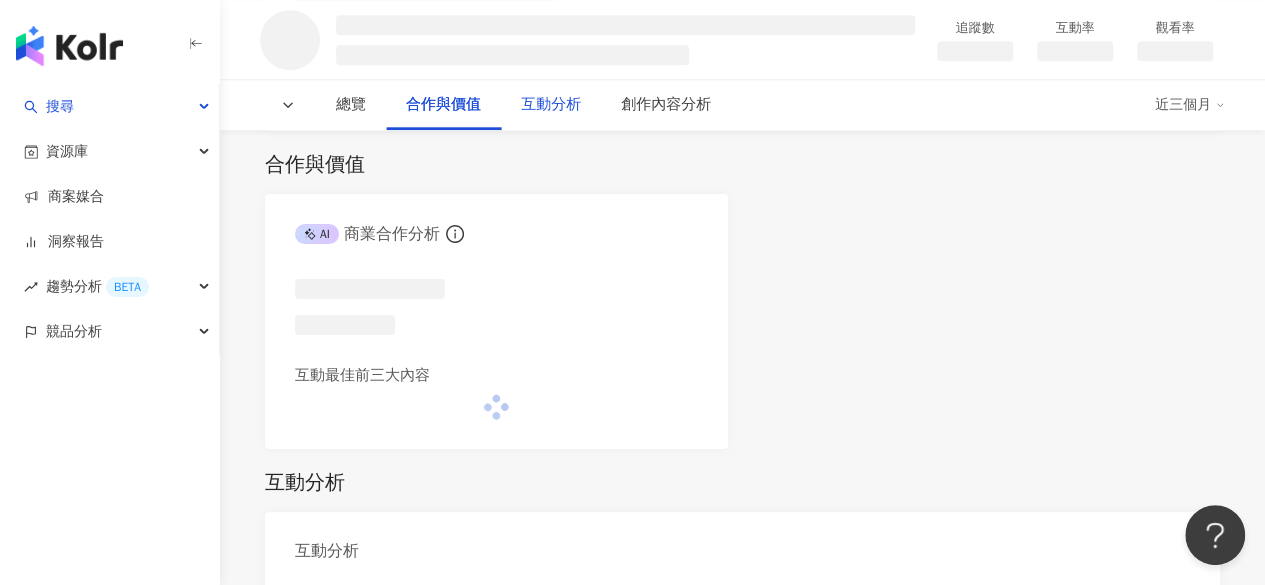 click on "互動分析" at bounding box center [551, 105] 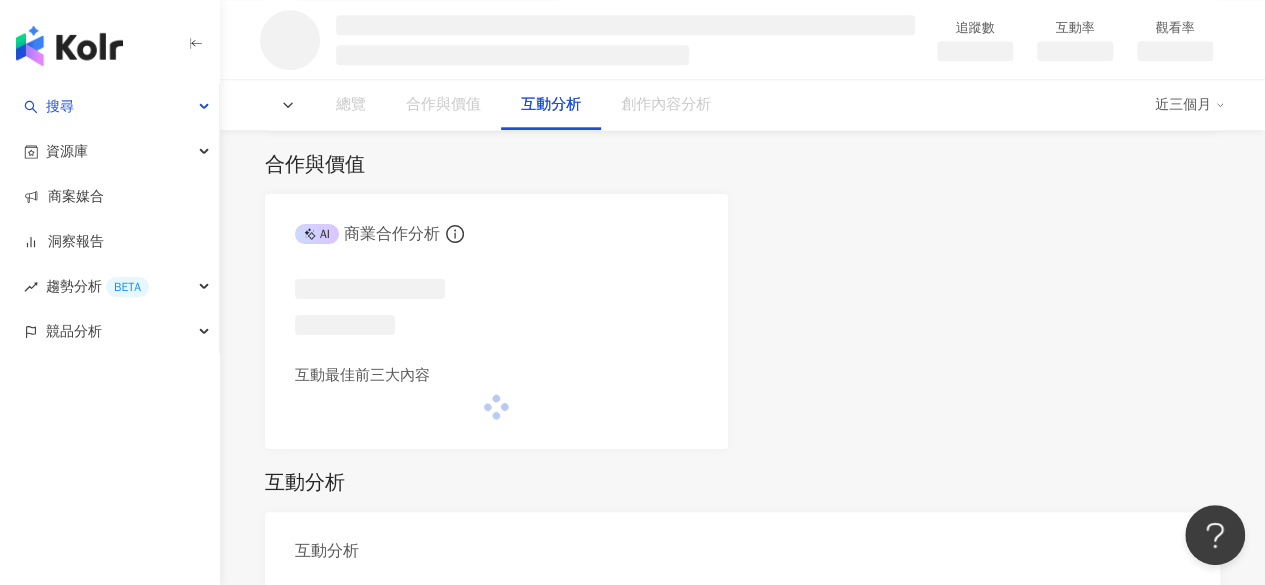 scroll, scrollTop: 1328, scrollLeft: 0, axis: vertical 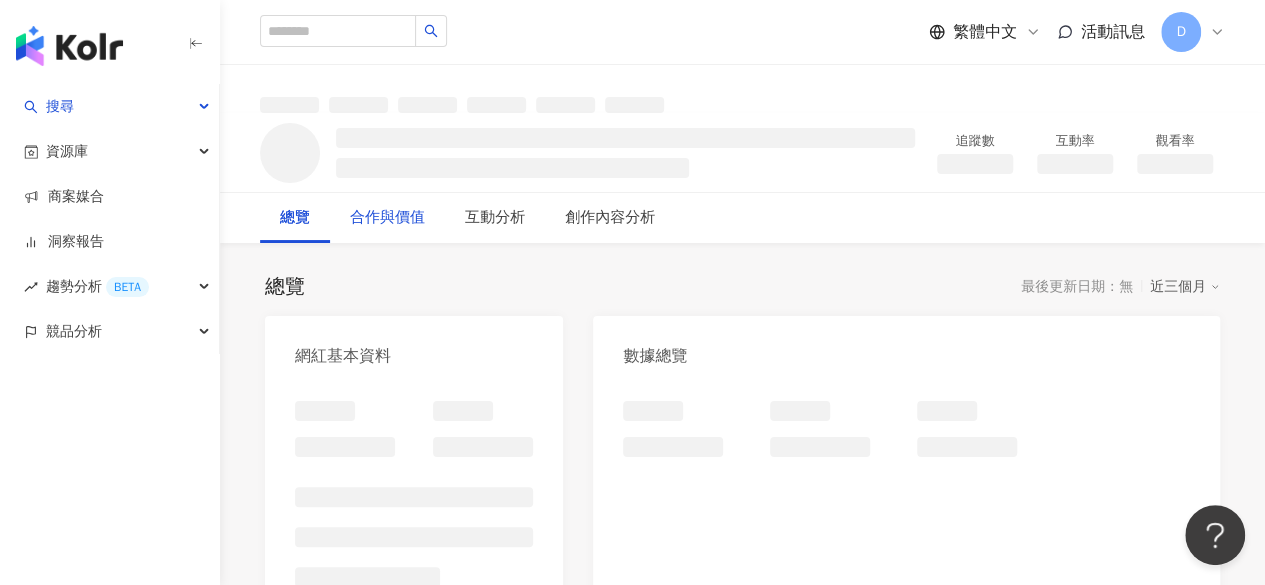 click on "合作與價值" at bounding box center [387, 218] 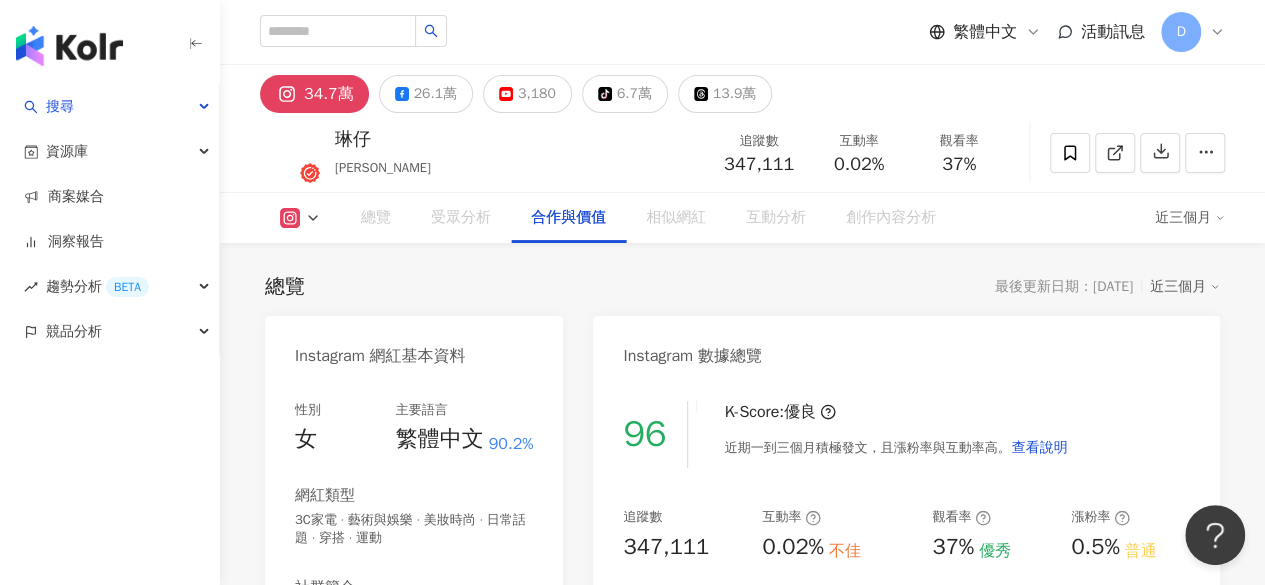 scroll, scrollTop: 122, scrollLeft: 0, axis: vertical 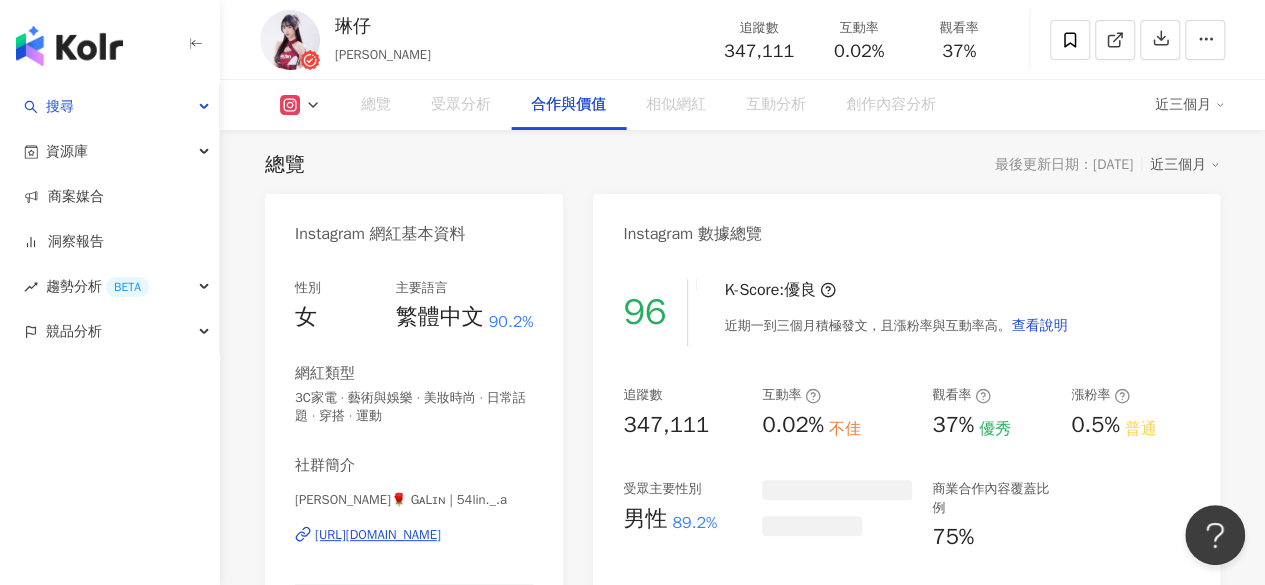 click on "受眾分析" at bounding box center (461, 105) 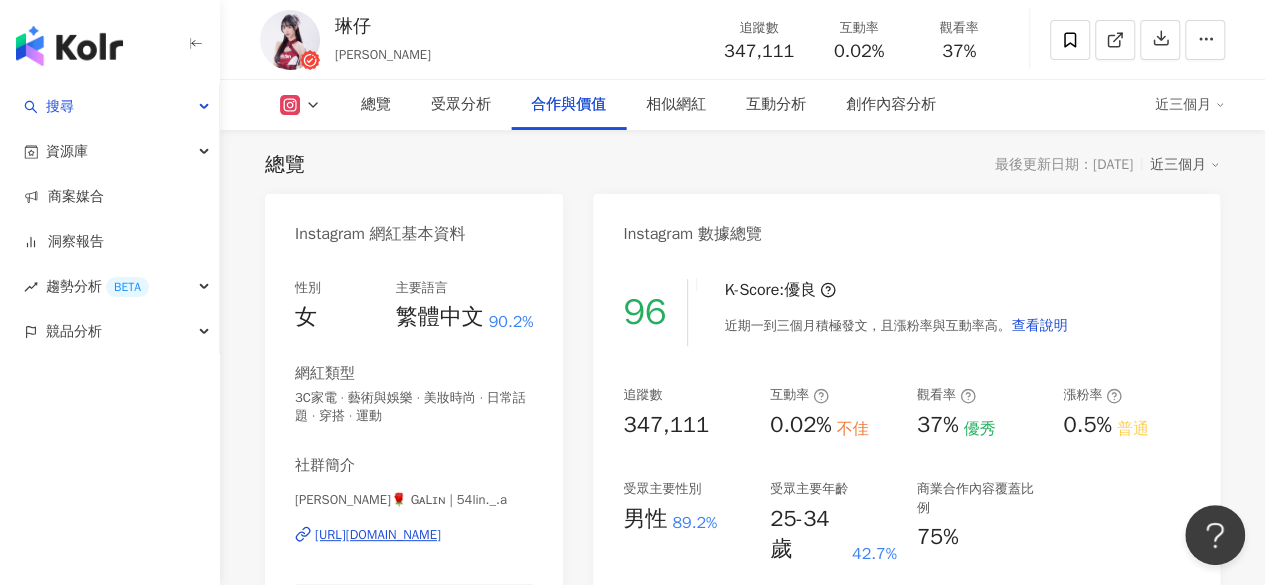 scroll, scrollTop: 2722, scrollLeft: 0, axis: vertical 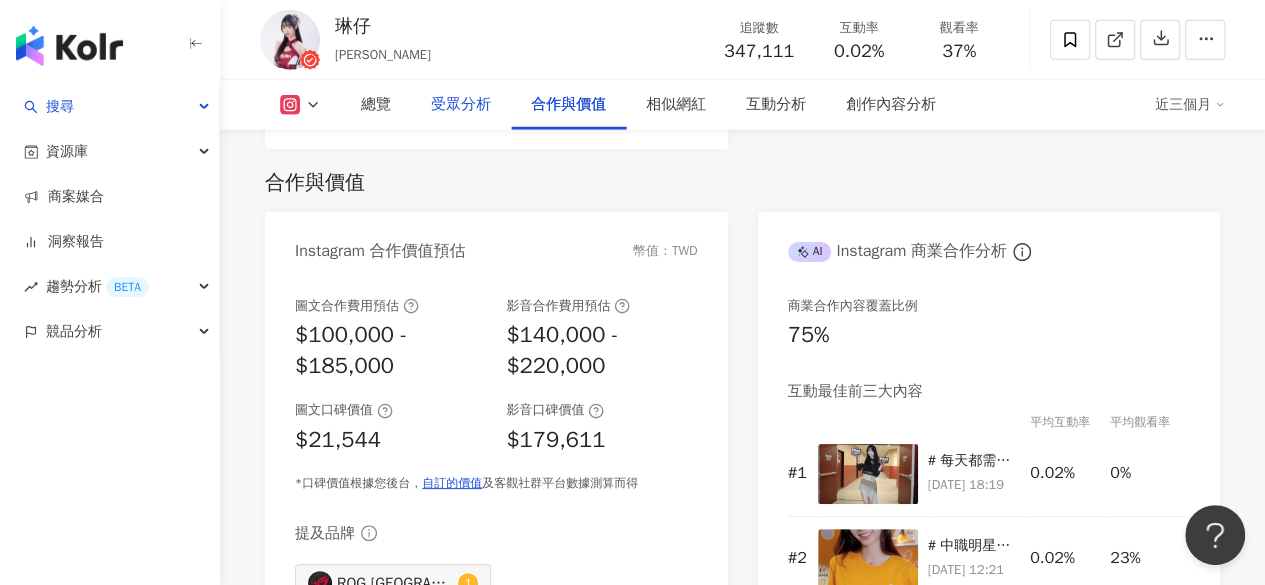 drag, startPoint x: 484, startPoint y: 87, endPoint x: 488, endPoint y: 100, distance: 13.601471 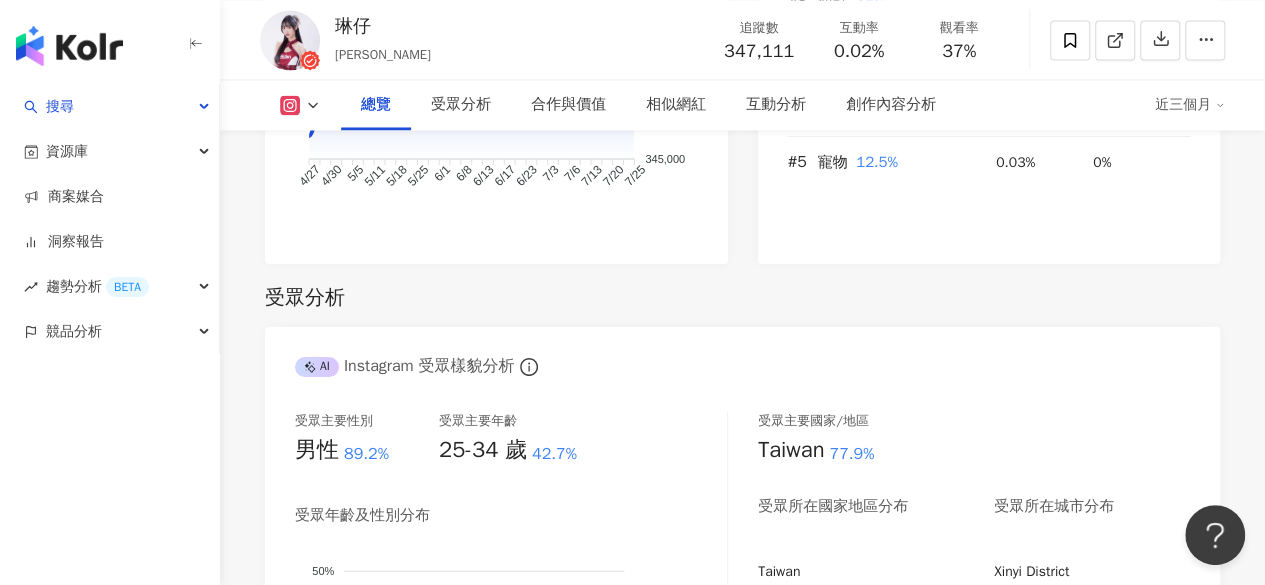 scroll, scrollTop: 1775, scrollLeft: 0, axis: vertical 